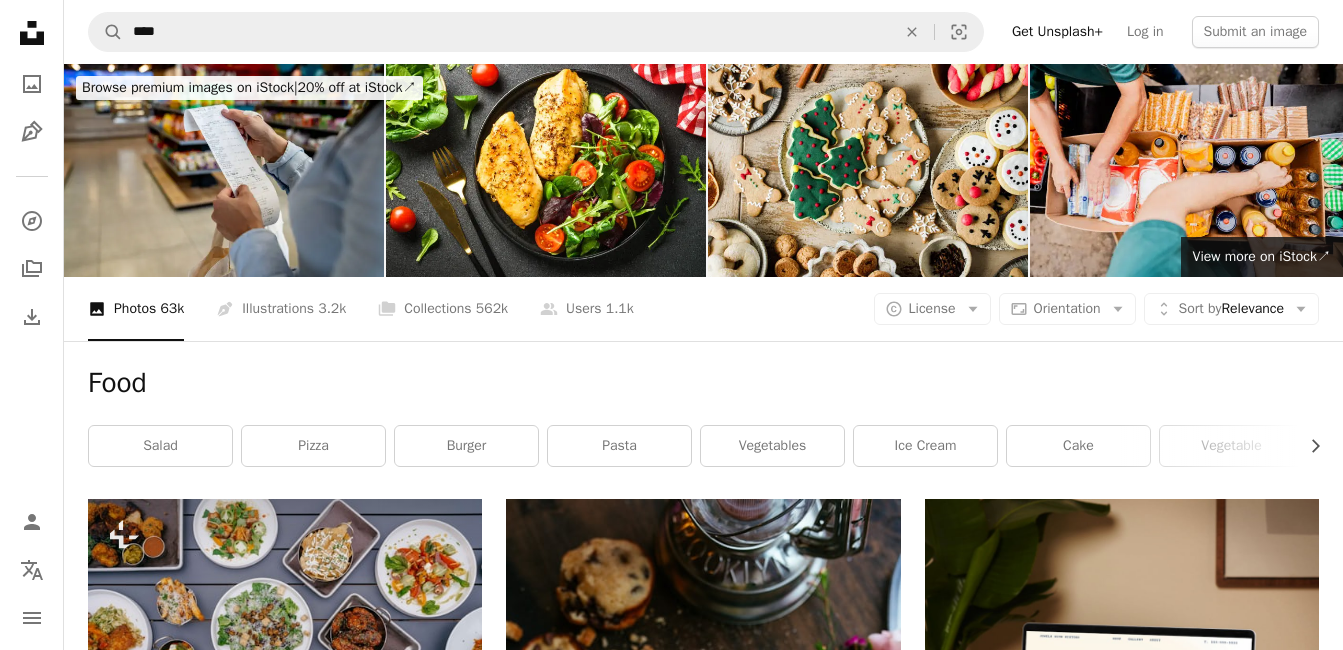 click on "An X shape Premium, ready to use images. Get unlimited access. A plus sign Members-only content added monthly A plus sign Unlimited royalty-free downloads A plus sign Illustrations  New A plus sign Enhanced legal protections yearly 66%  off monthly $12   $4 USD per month * Get  Unsplash+ * When paid annually, billed upfront  $48 Taxes where applicable. Renews automatically. Cancel anytime." at bounding box center [671, 5532] 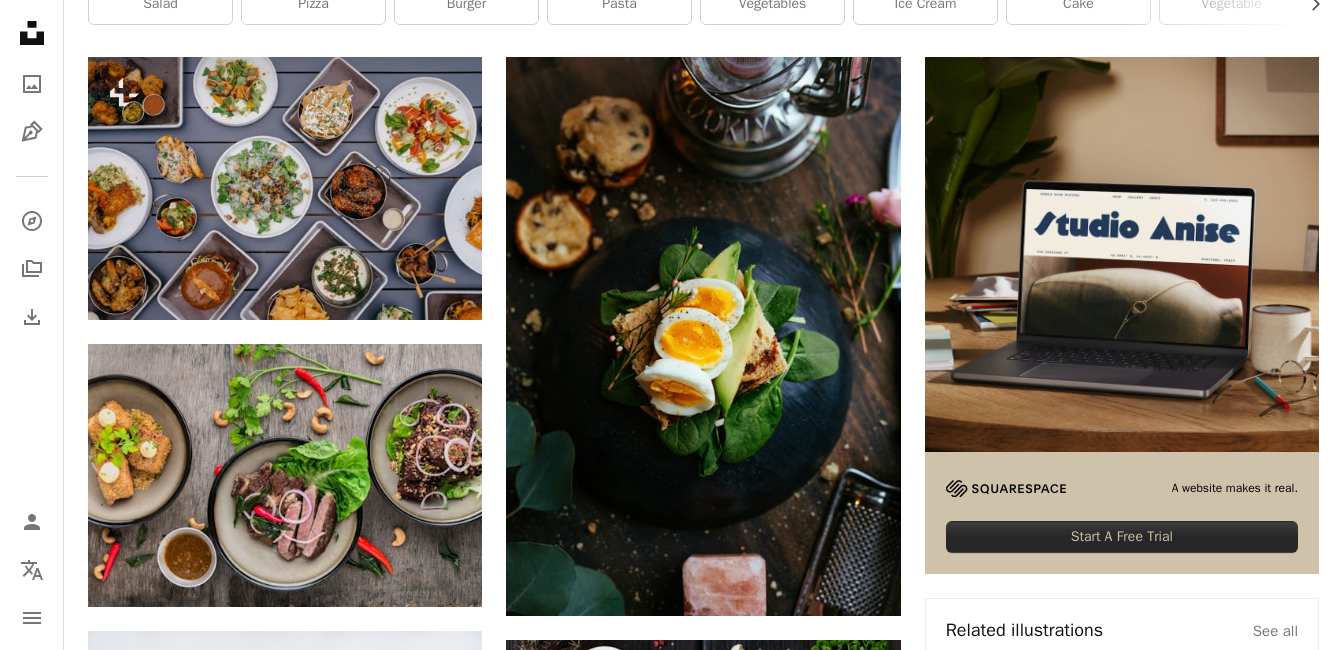 scroll, scrollTop: 442, scrollLeft: 0, axis: vertical 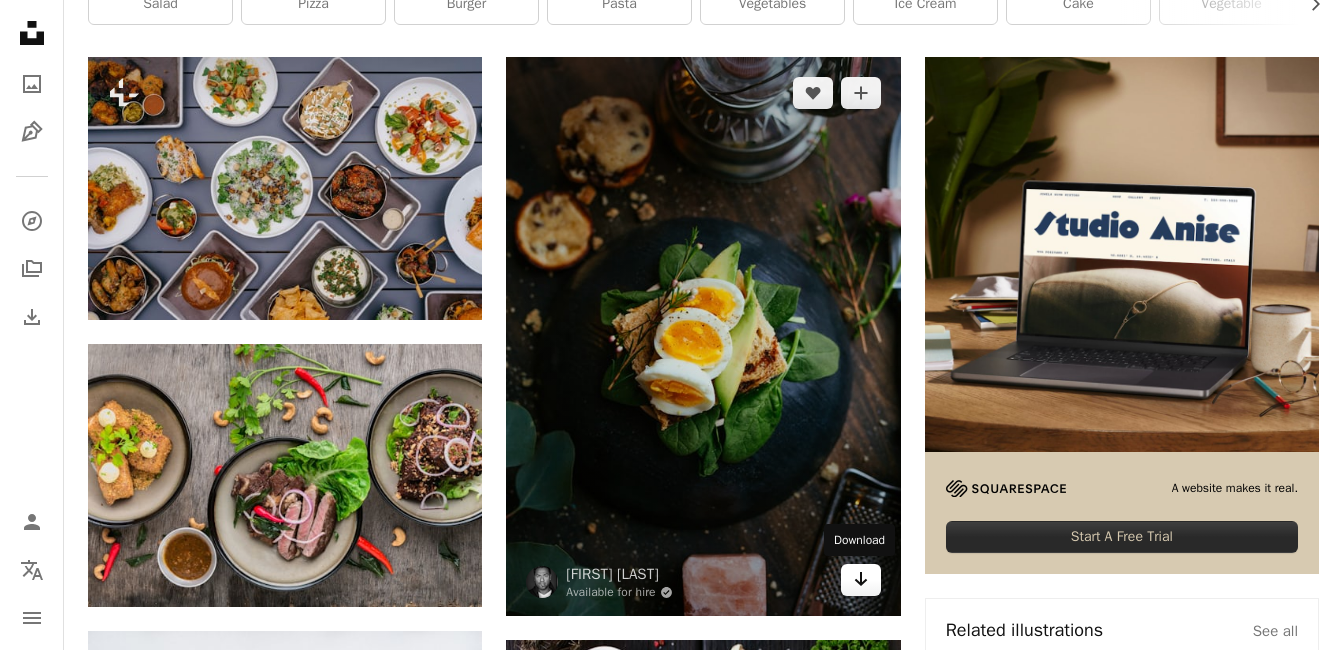 click on "Arrow pointing down" at bounding box center (861, 580) 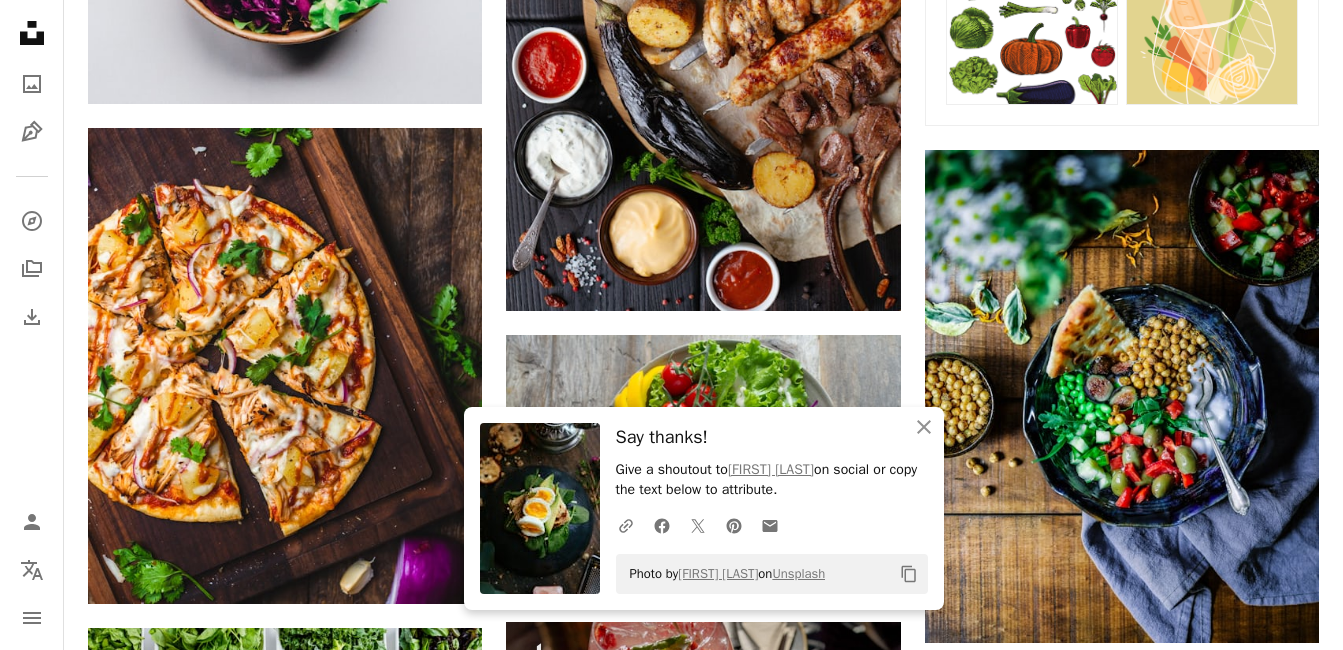 scroll, scrollTop: 1380, scrollLeft: 0, axis: vertical 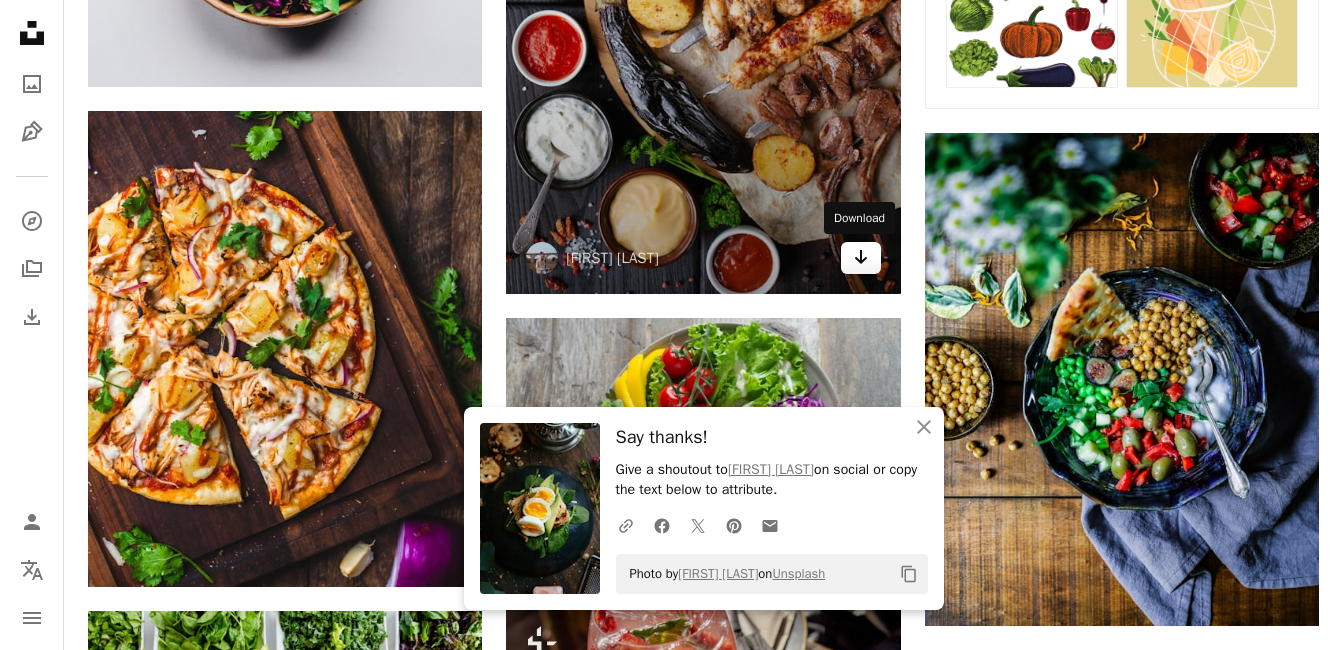 click on "Arrow pointing down" 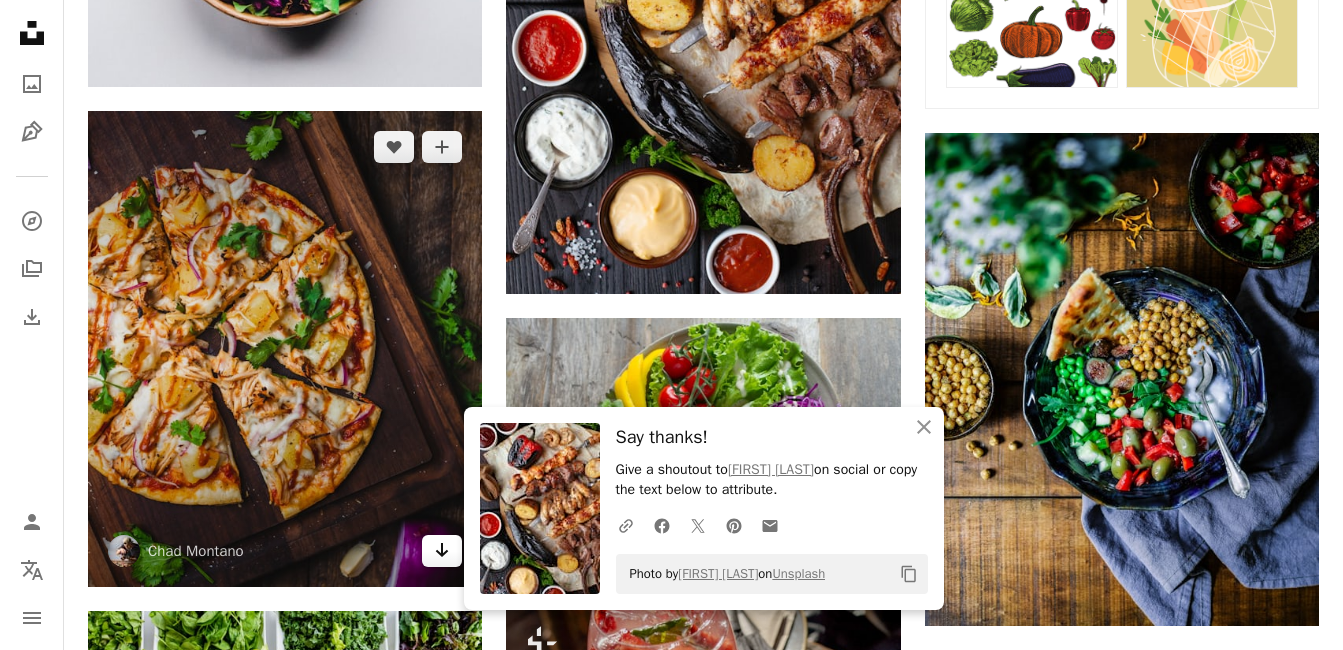 click on "Arrow pointing down" 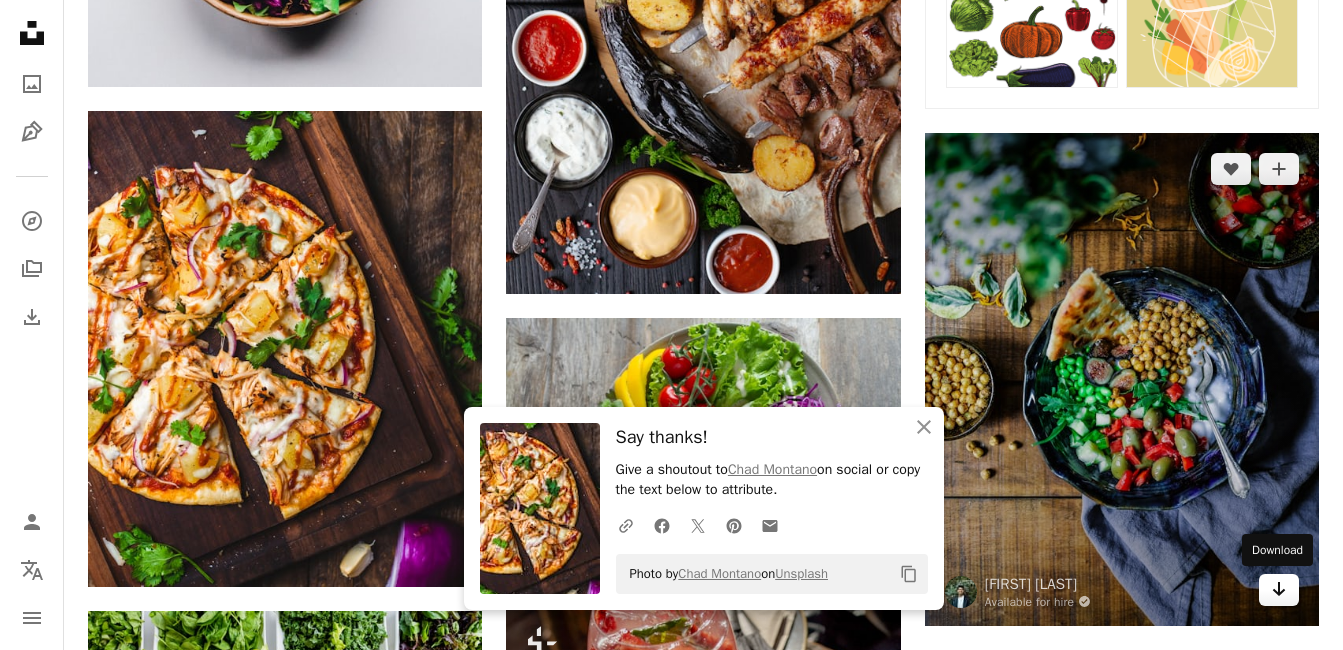 click on "Arrow pointing down" 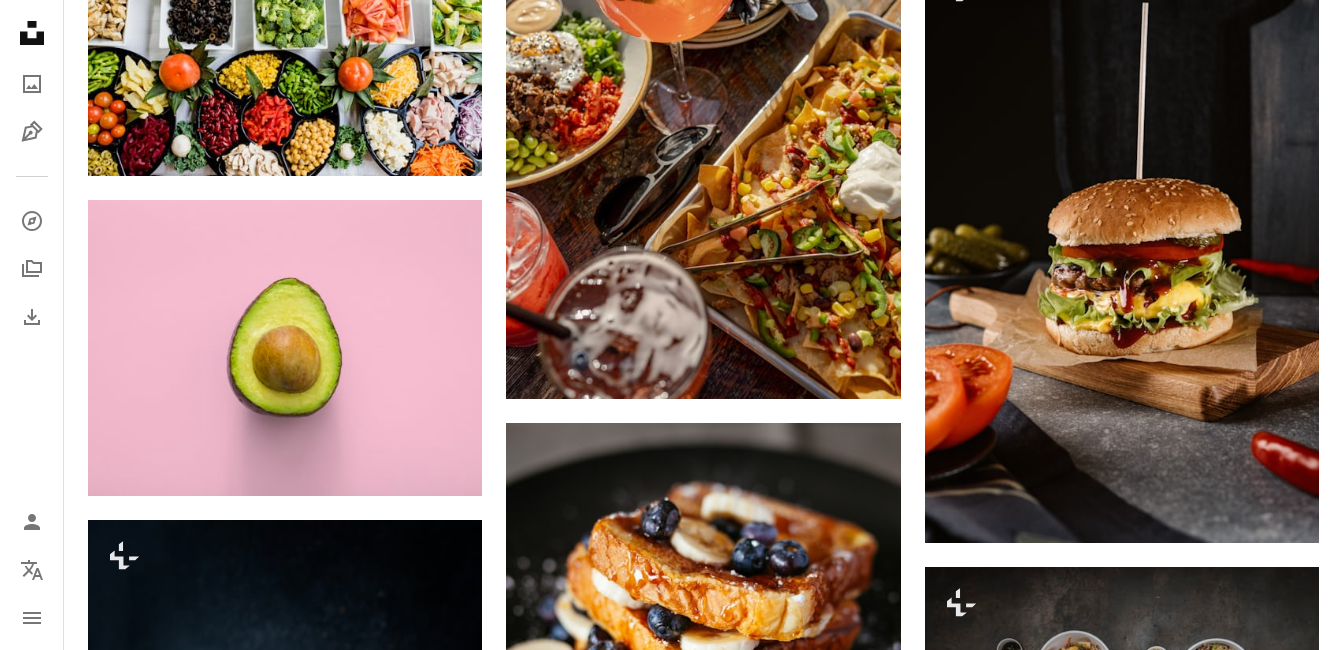 scroll, scrollTop: 2112, scrollLeft: 0, axis: vertical 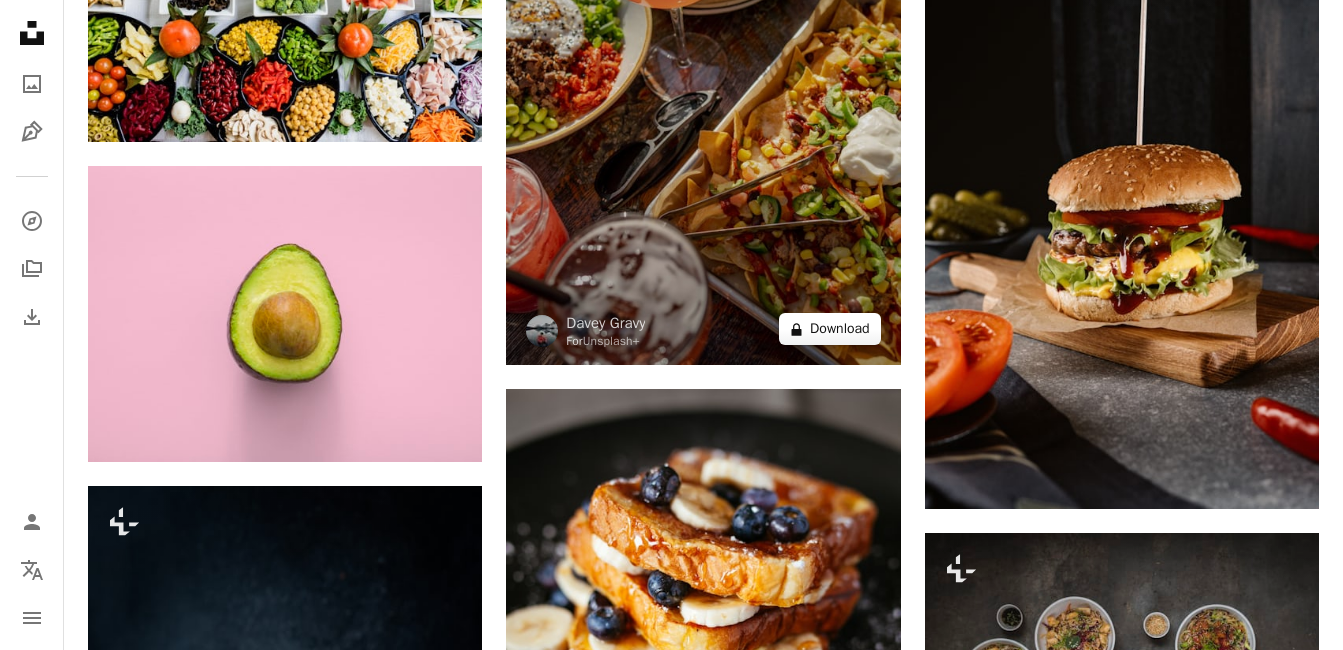 click on "A lock Download" at bounding box center (830, 329) 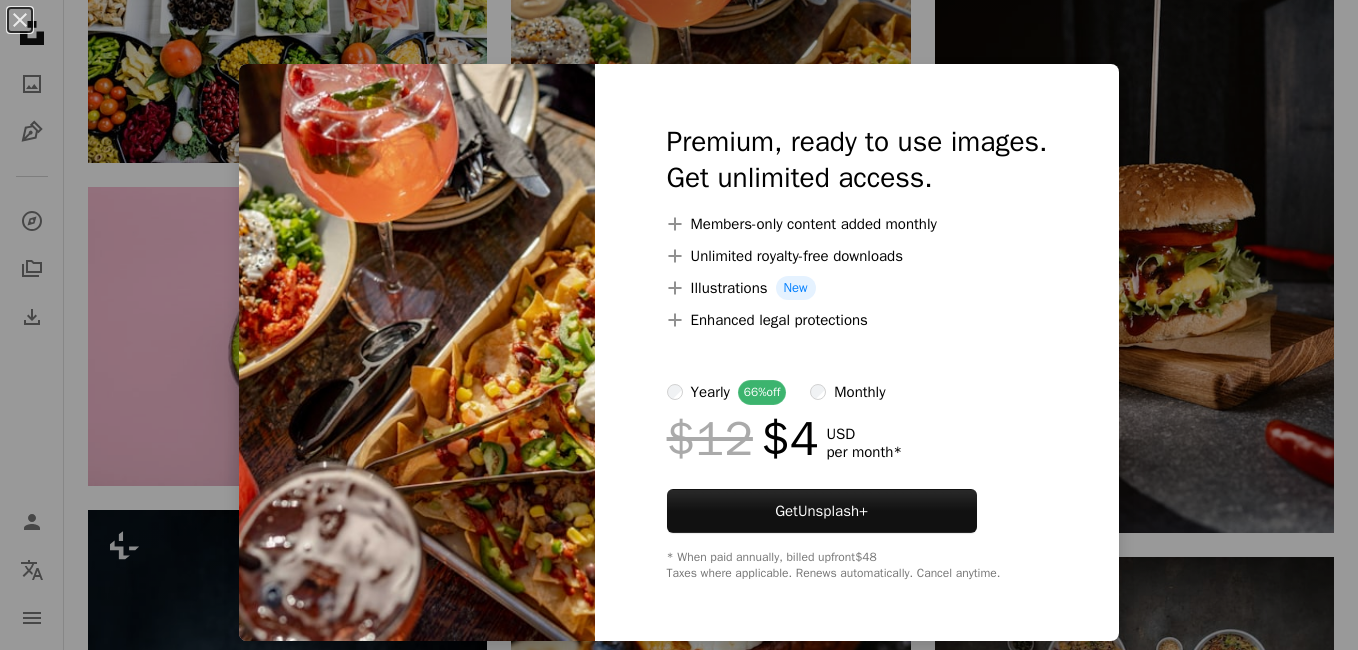 click on "An X shape Premium, ready to use images. Get unlimited access. A plus sign Members-only content added monthly A plus sign Unlimited royalty-free downloads A plus sign Illustrations  New A plus sign Enhanced legal protections yearly 66%  off monthly $12   $4 USD per month * Get  Unsplash+ * When paid annually, billed upfront  $48 Taxes where applicable. Renews automatically. Cancel anytime." at bounding box center [679, 325] 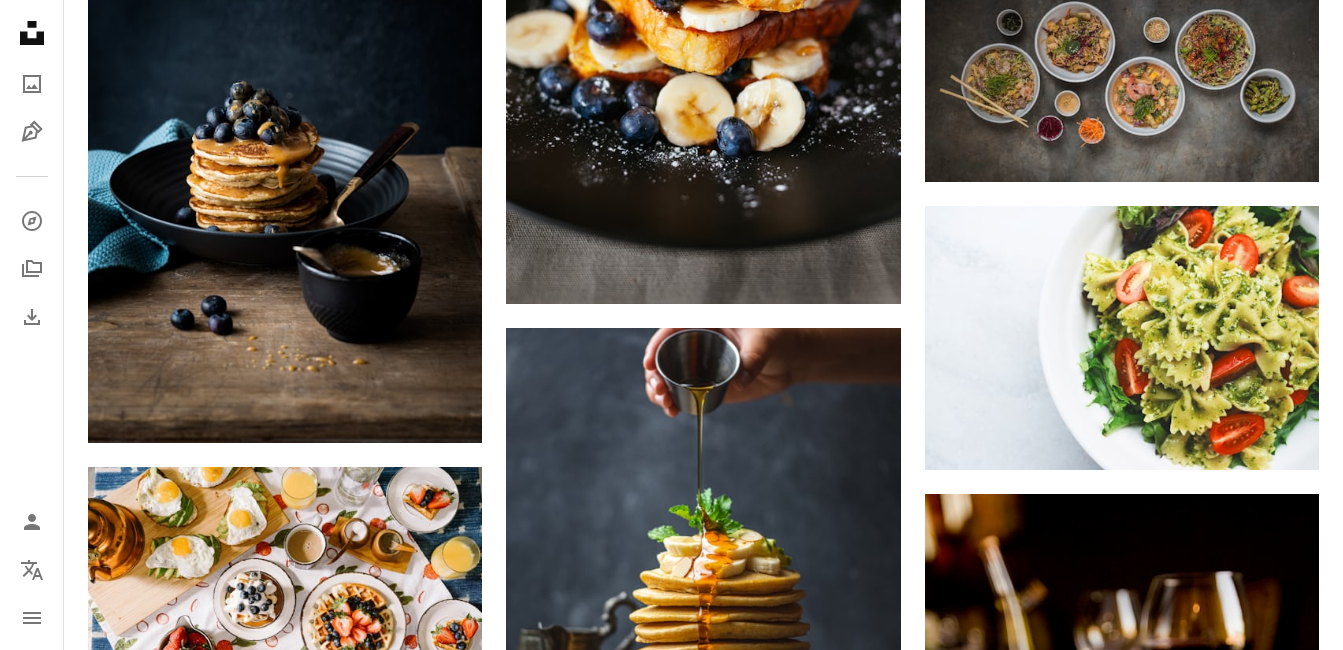 scroll, scrollTop: 2724, scrollLeft: 0, axis: vertical 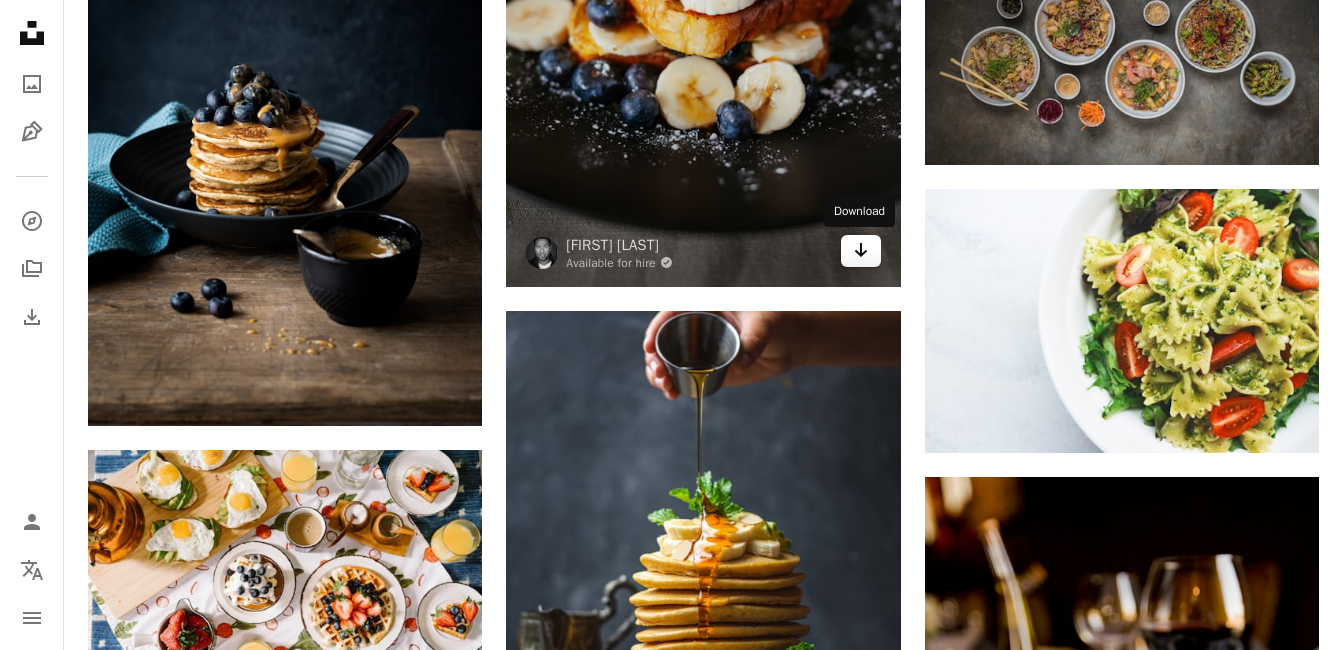 click 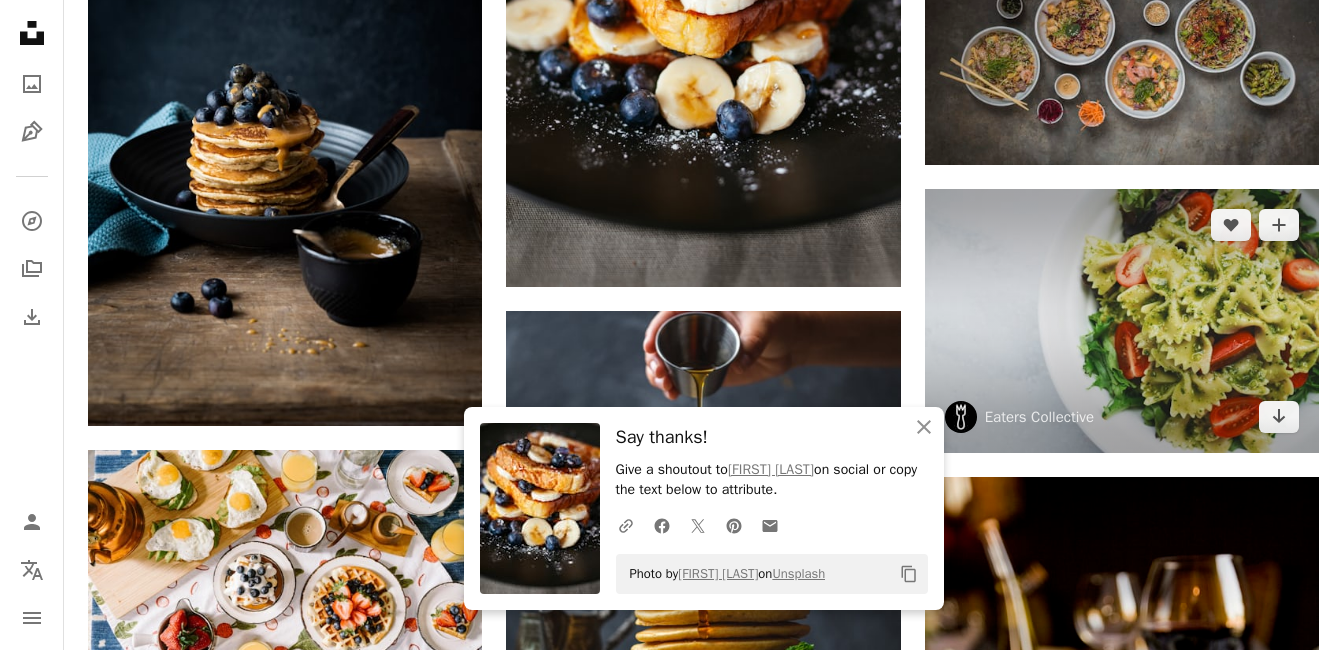 click at bounding box center [1122, 320] 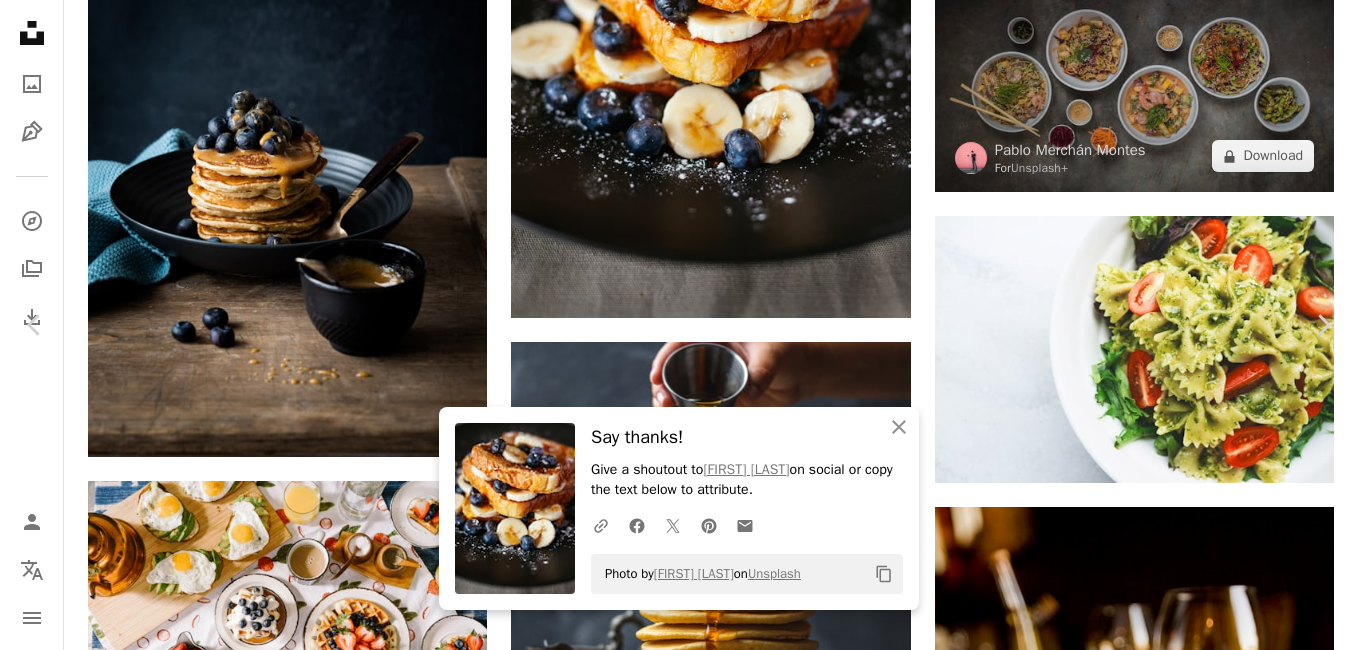 click on "An X shape Chevron left Chevron right An X shape Close Say thanks! Give a shoutout to  [FIRST] [LAST]  on social or copy the text below to attribute. A URL sharing icon (chains) Facebook icon X (formerly Twitter) icon Pinterest icon An envelope Photo by  [FIRST] [LAST]  on  Unsplash
Copy content Eaters Collective [USERNAME] A heart A plus sign Download free Chevron down Zoom in ––– ––  –– ––– –––– –––– ––– ––  –– ––– –––– –––– ––– ––  –– ––– –––– –––– A forward-right arrow Share Info icon Info More Actions Pesto Pasta –––   – –––  – – ––  – ––––. ––– ––– ––––  –––– ––– ––– – –––– –––– ––– –––   –––– –––– Browse premium related images on iStock  |  Save 20% with code UNSPLASH20 Related images" at bounding box center [679, 2857] 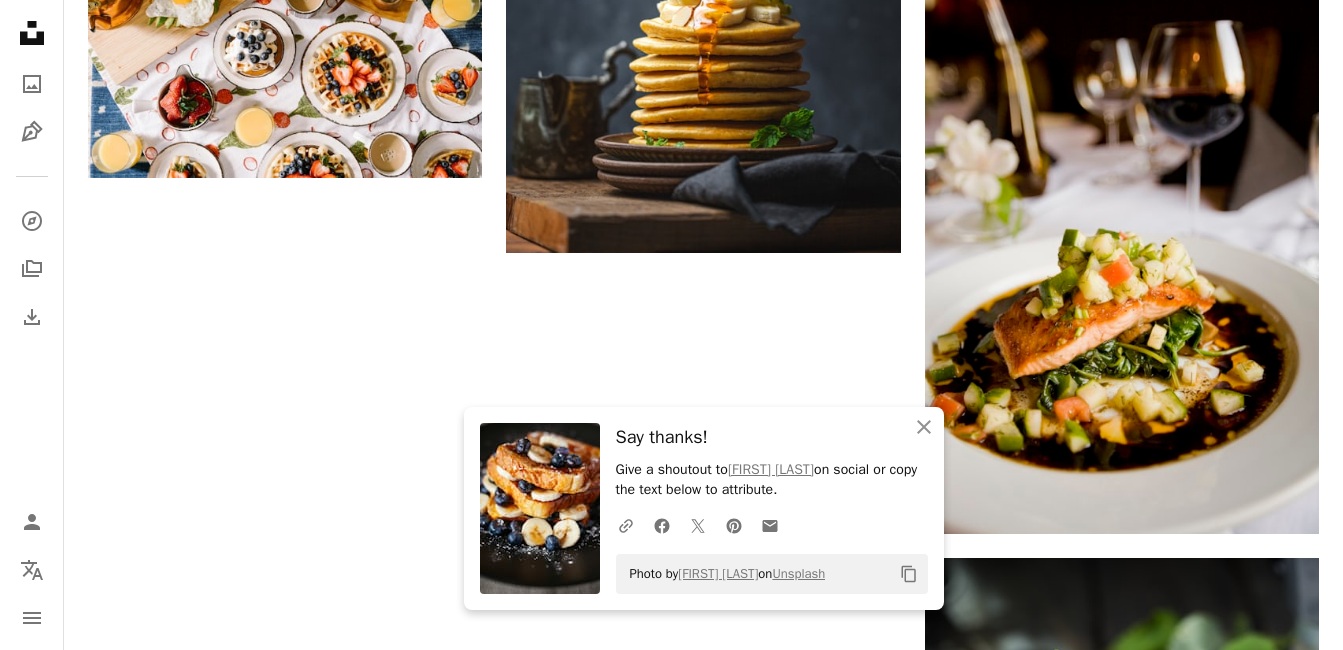 scroll, scrollTop: 3310, scrollLeft: 0, axis: vertical 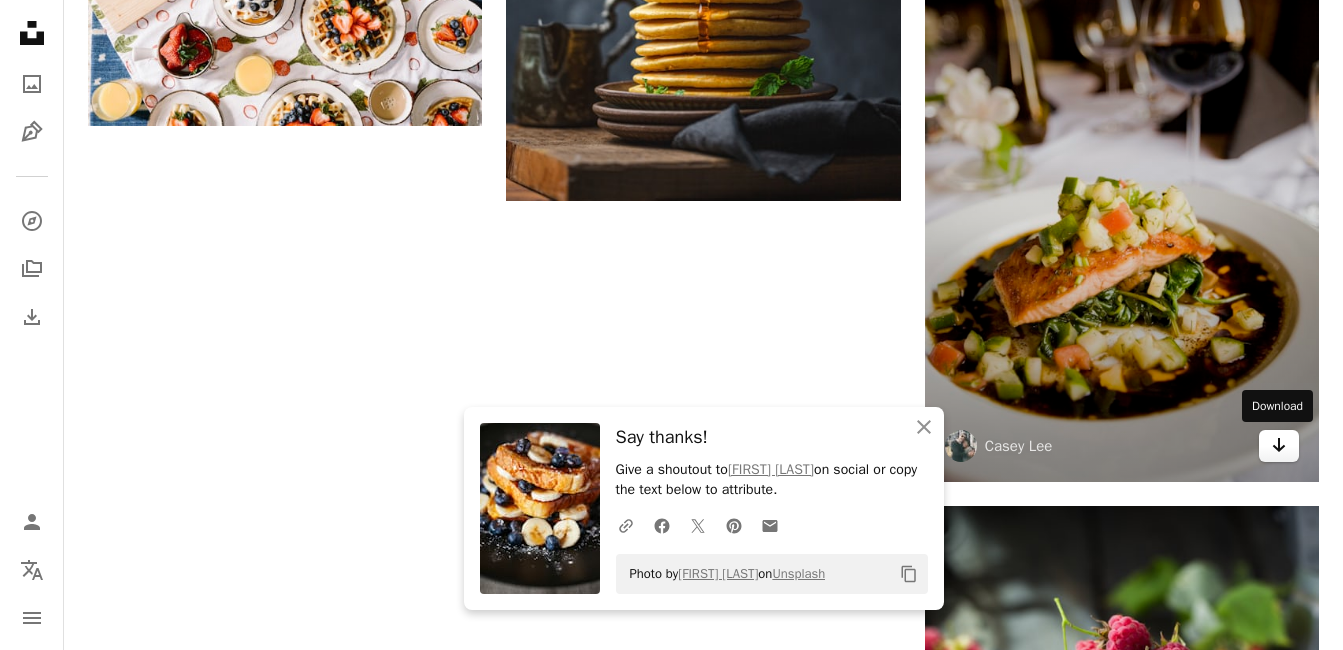 click on "Arrow pointing down" at bounding box center (1279, 446) 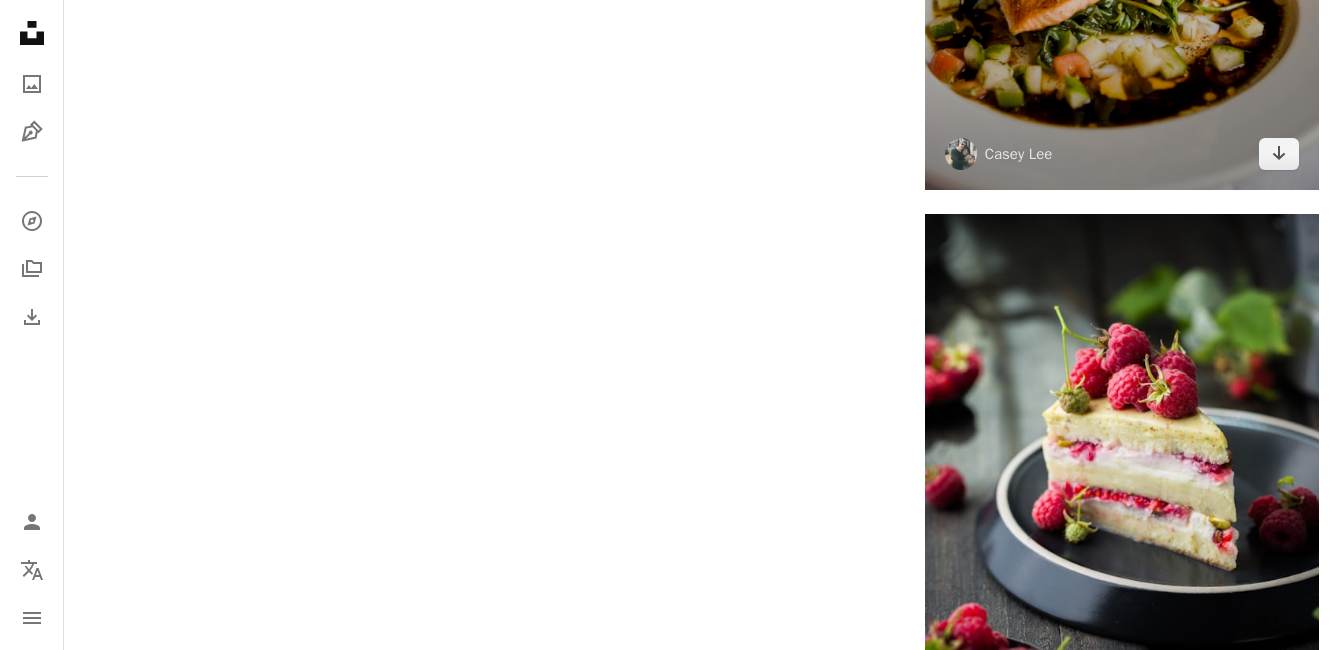 scroll, scrollTop: 3792, scrollLeft: 0, axis: vertical 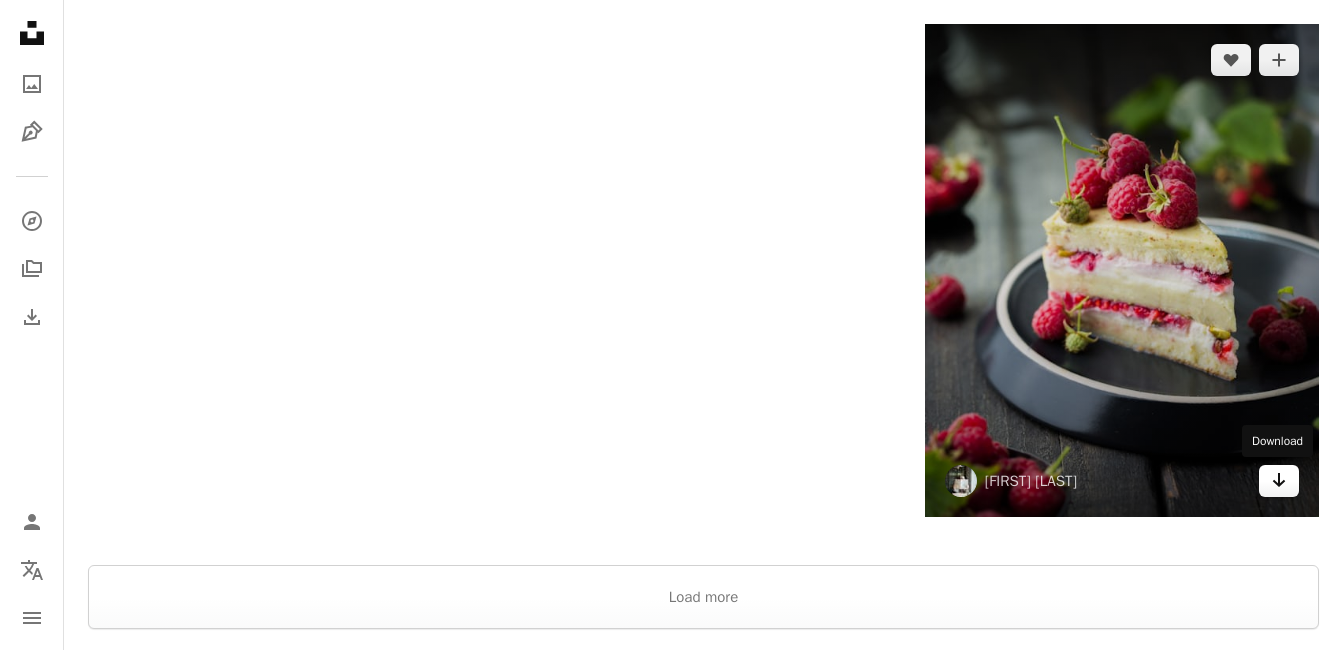 click on "Arrow pointing down" 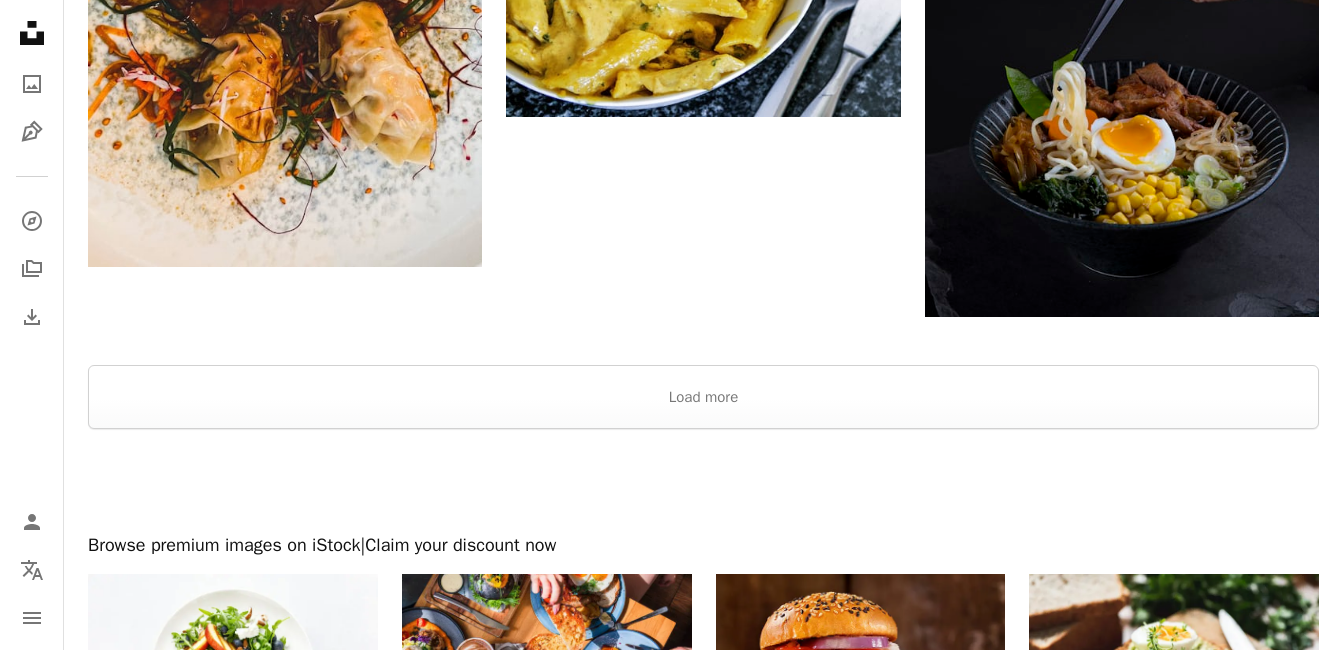 scroll, scrollTop: 398, scrollLeft: 0, axis: vertical 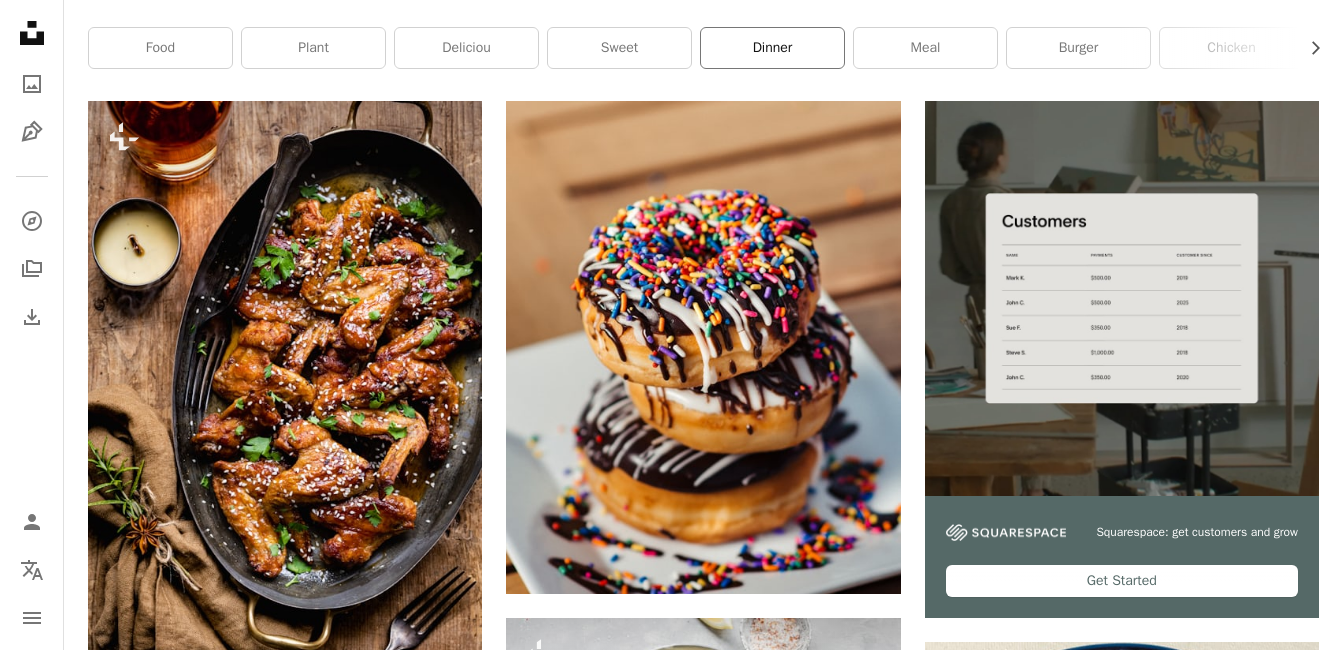 click on "dinner" at bounding box center (772, 48) 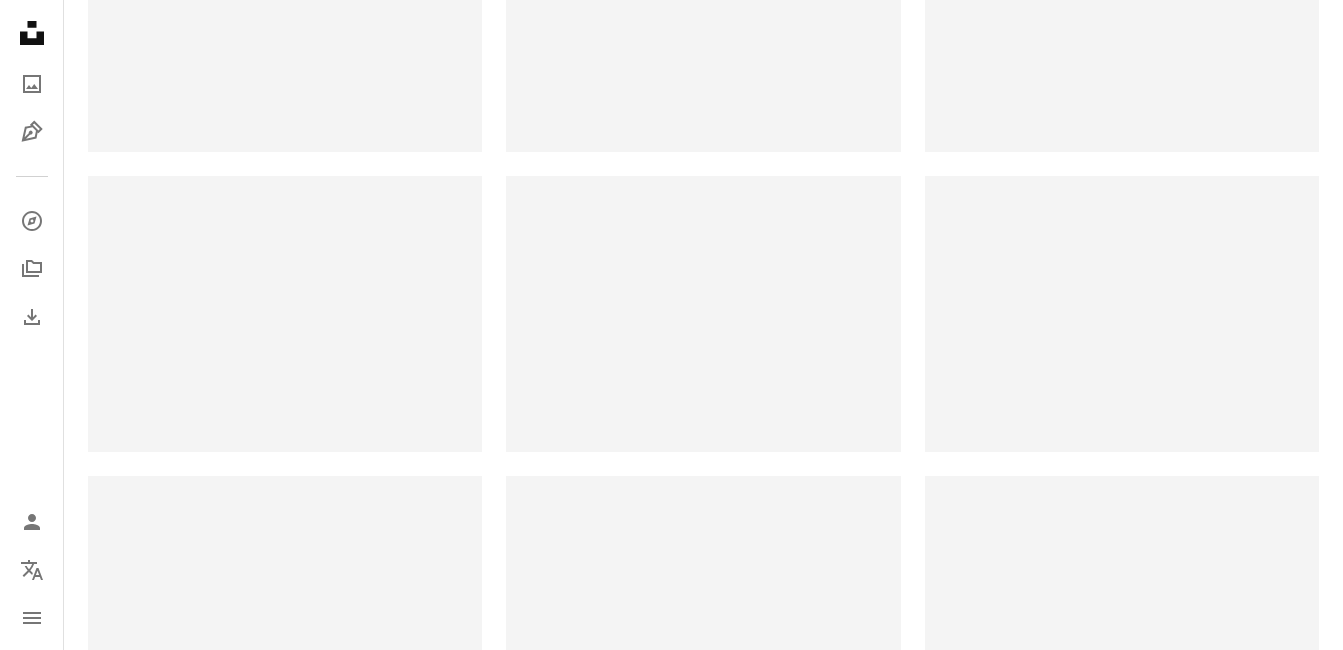 scroll, scrollTop: 0, scrollLeft: 0, axis: both 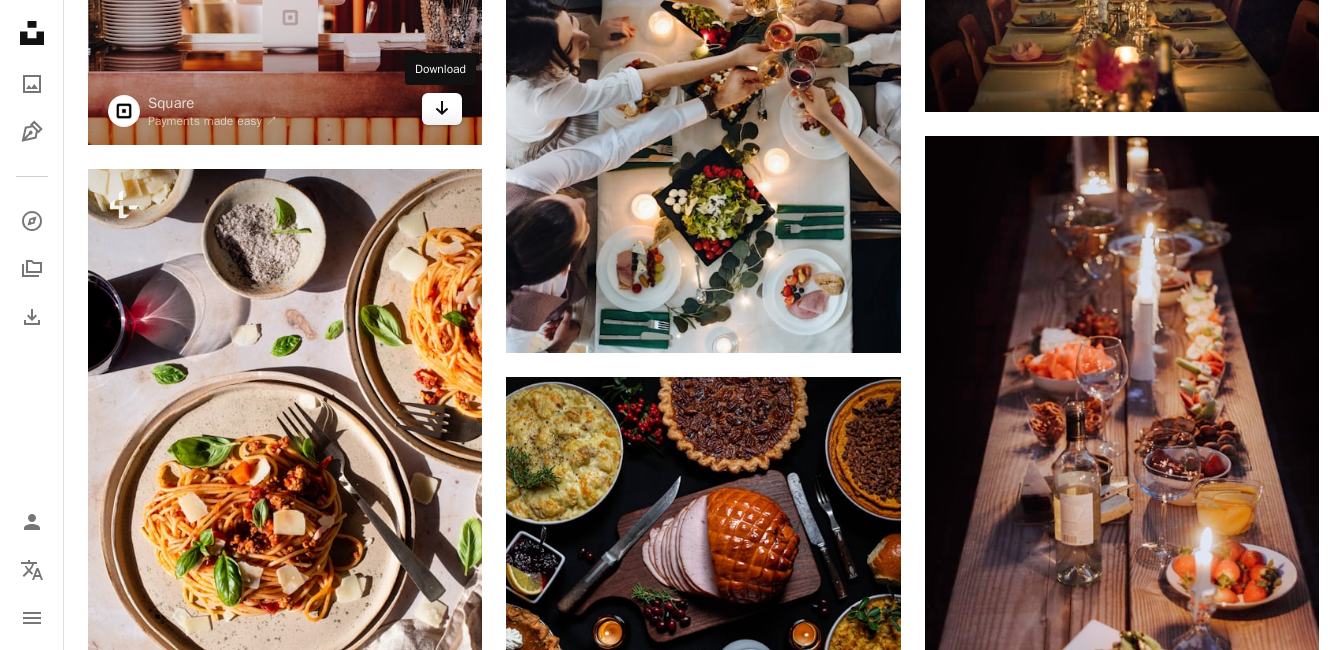 click on "Arrow pointing down" at bounding box center [442, 109] 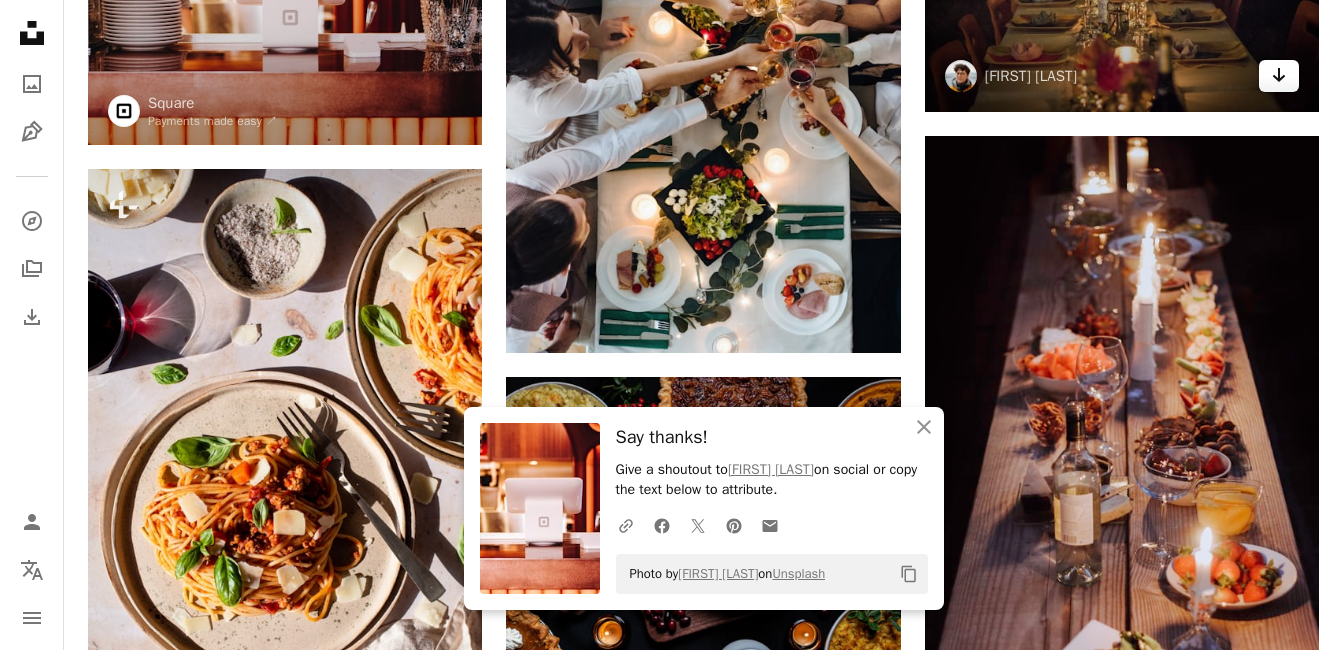 click on "Arrow pointing down" 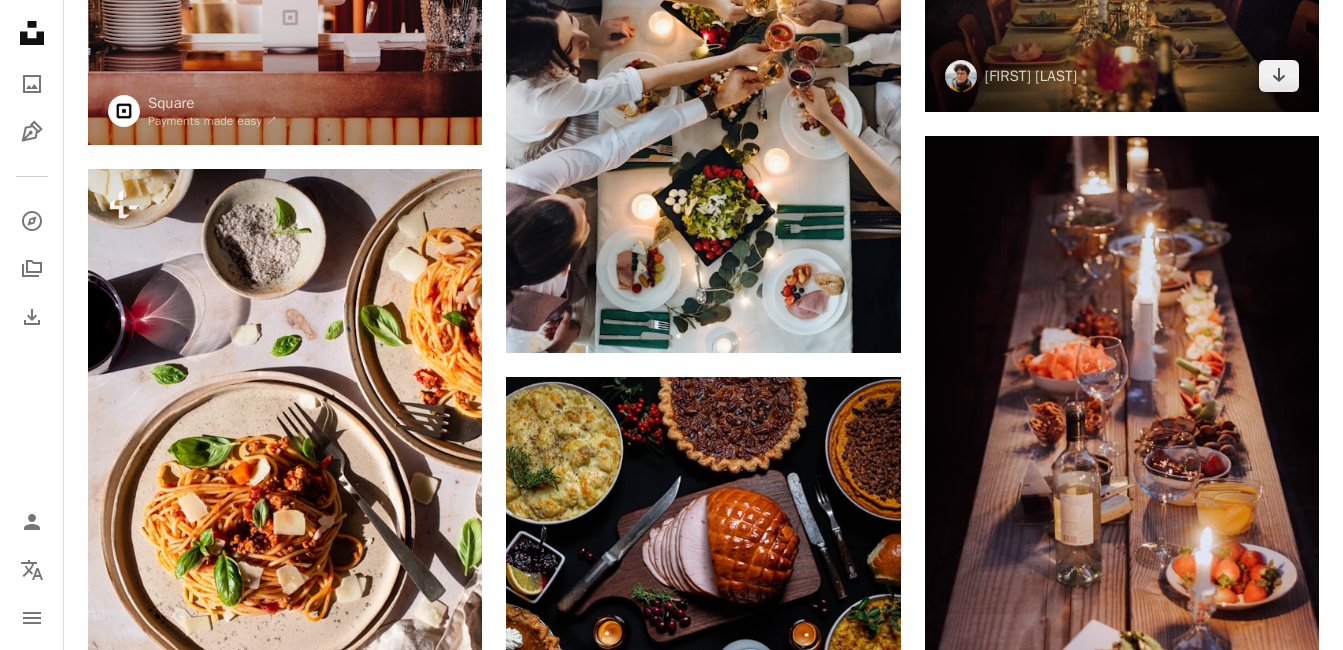 scroll, scrollTop: 1559, scrollLeft: 0, axis: vertical 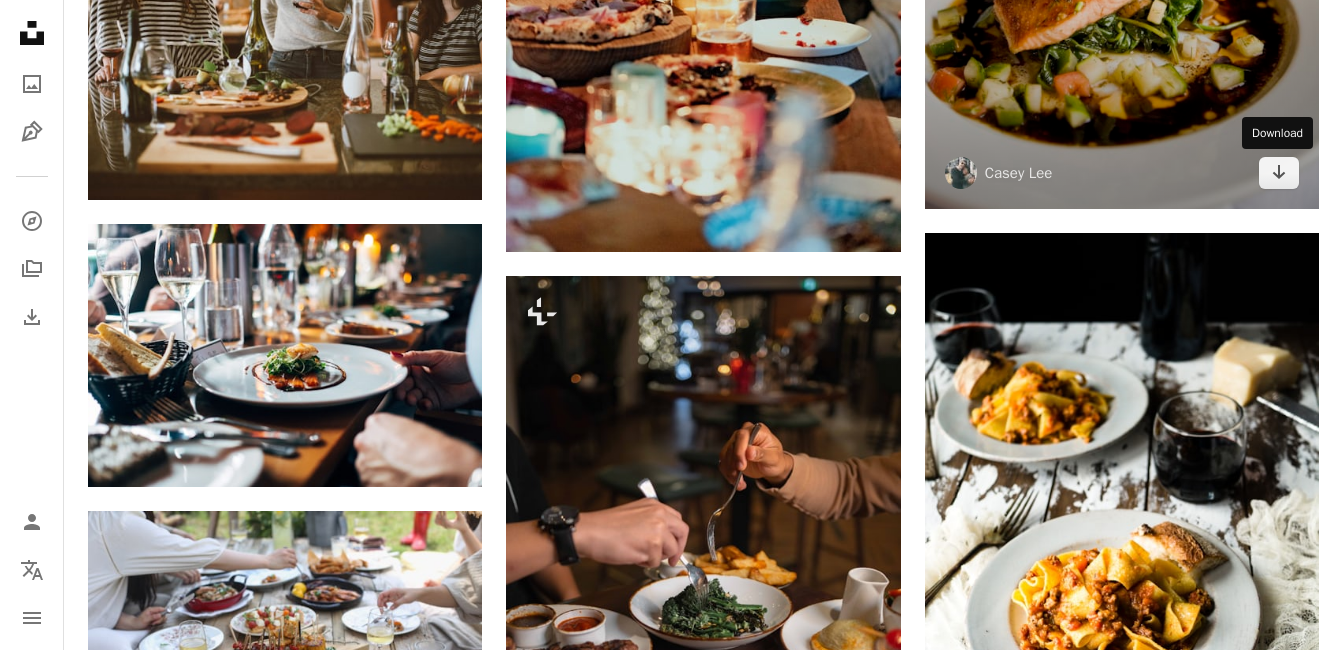 drag, startPoint x: 1284, startPoint y: 175, endPoint x: 1201, endPoint y: 177, distance: 83.02409 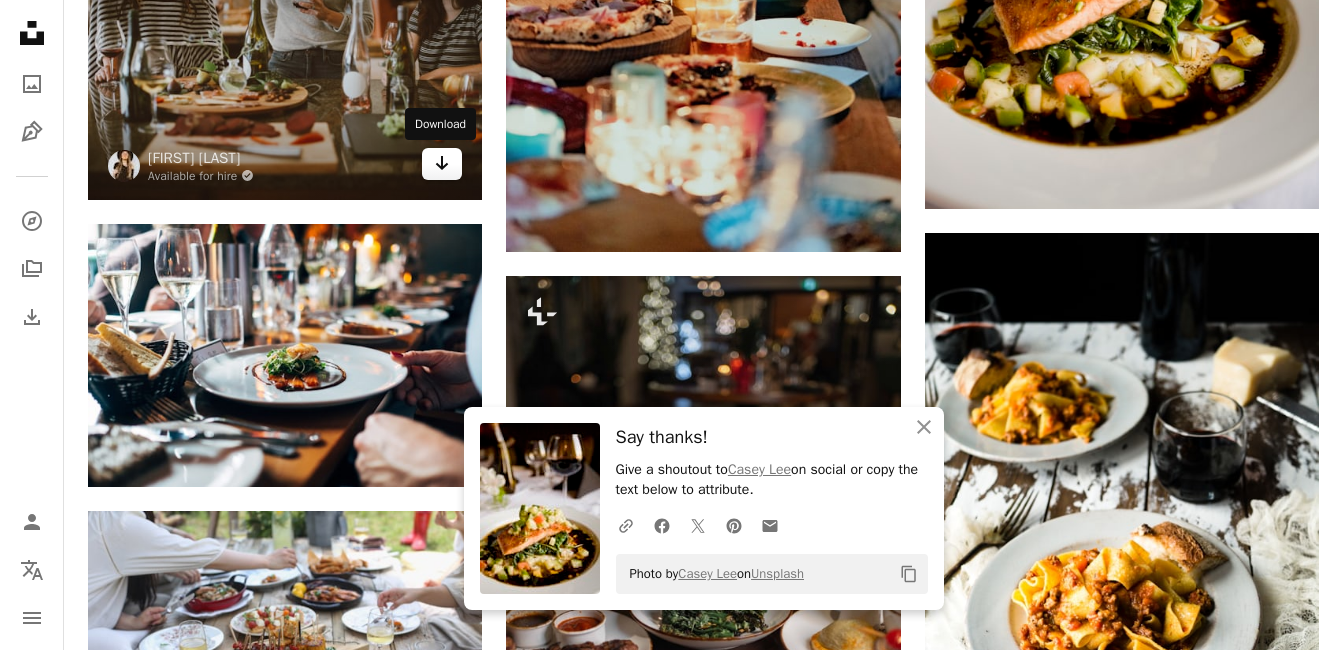 click on "Arrow pointing down" at bounding box center (442, 164) 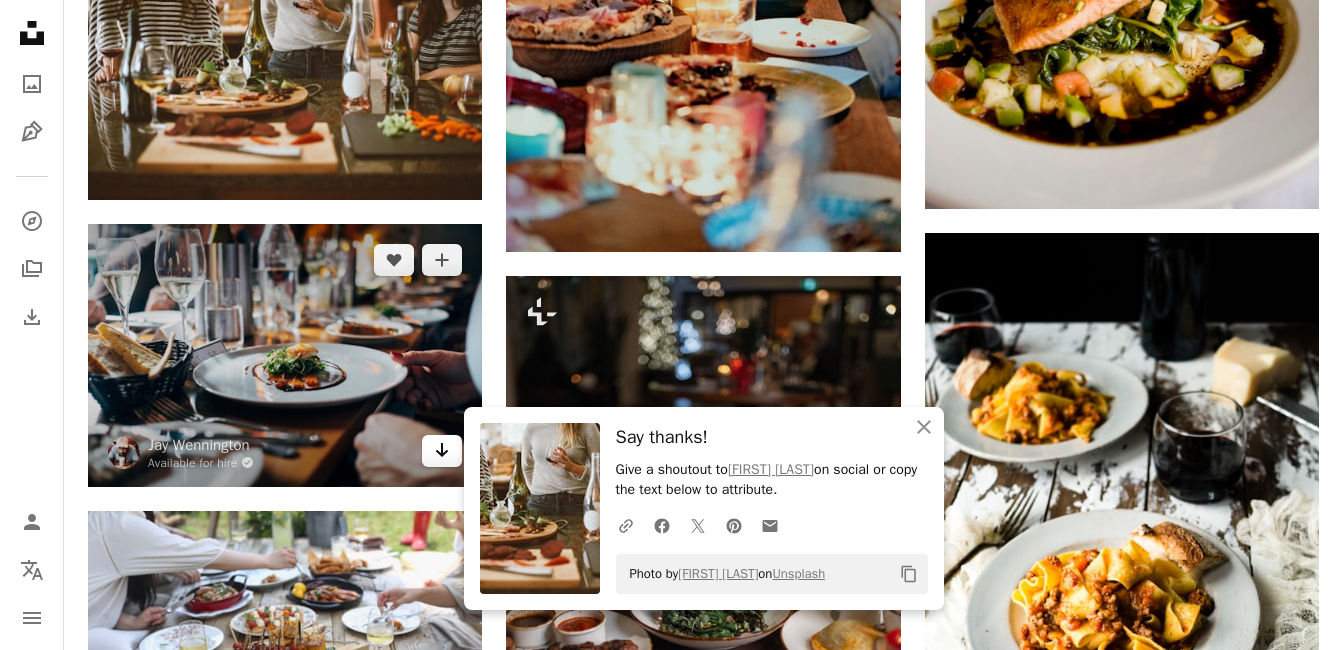 click on "Arrow pointing down" at bounding box center (442, 451) 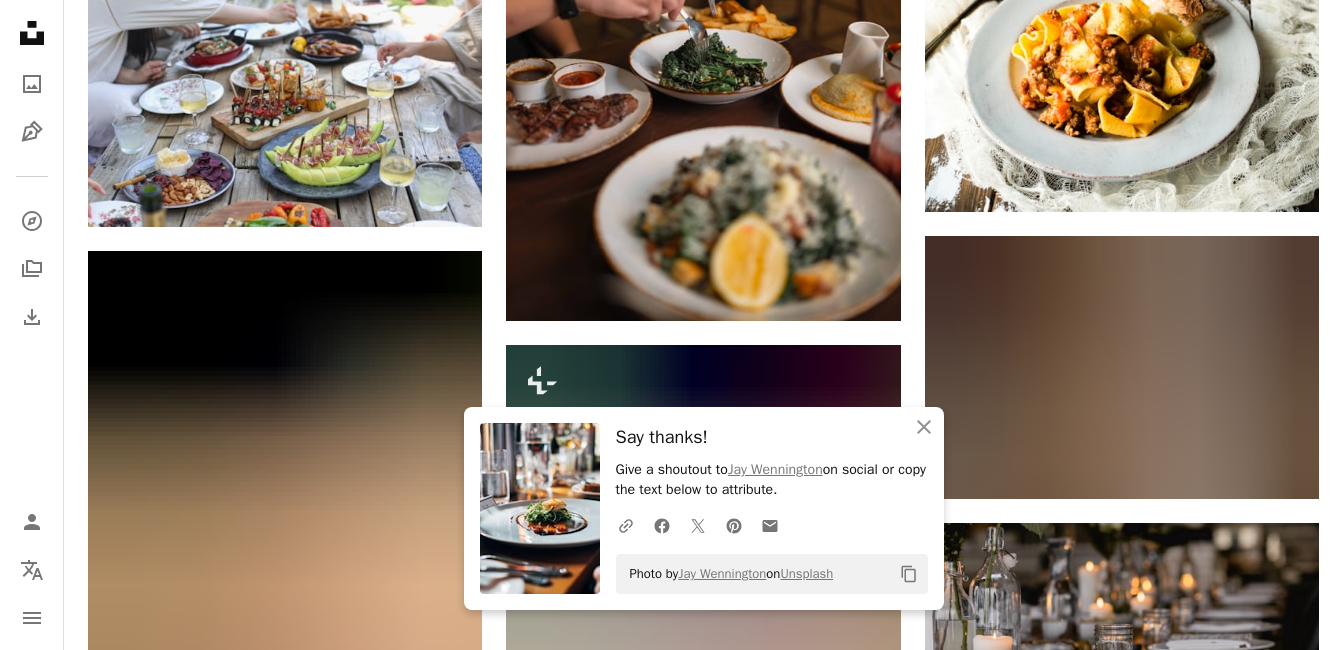 scroll, scrollTop: 3151, scrollLeft: 0, axis: vertical 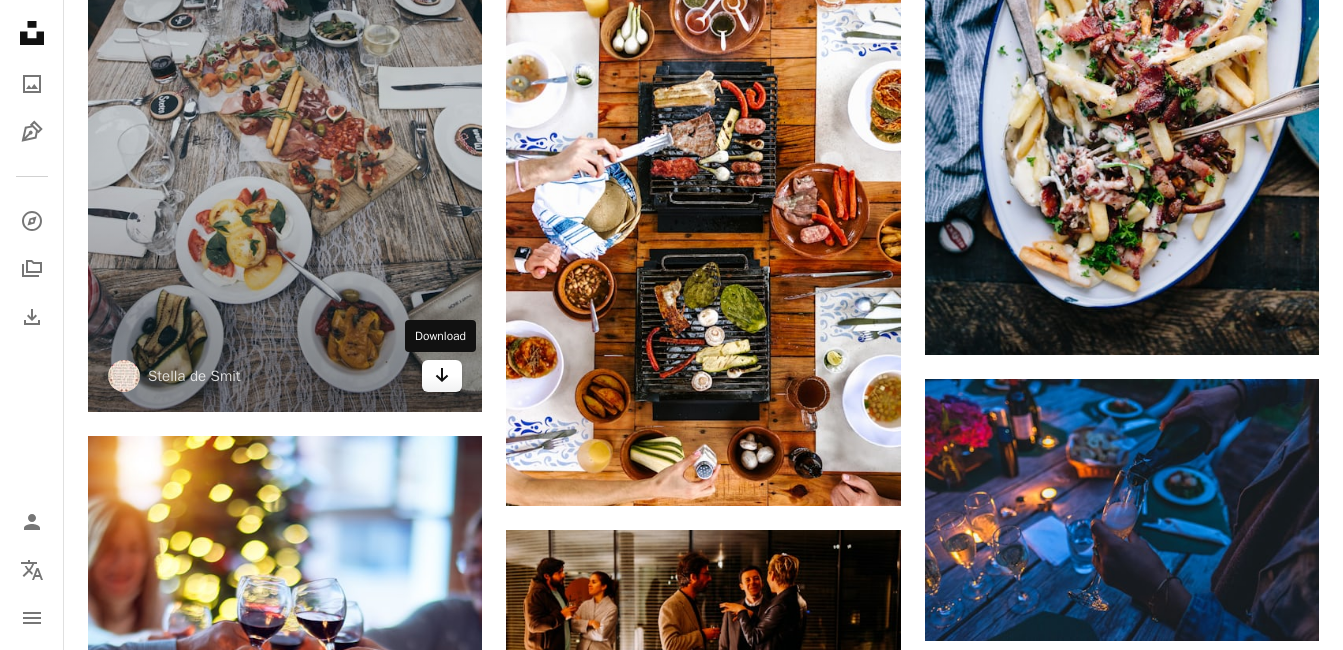 click on "Arrow pointing down" 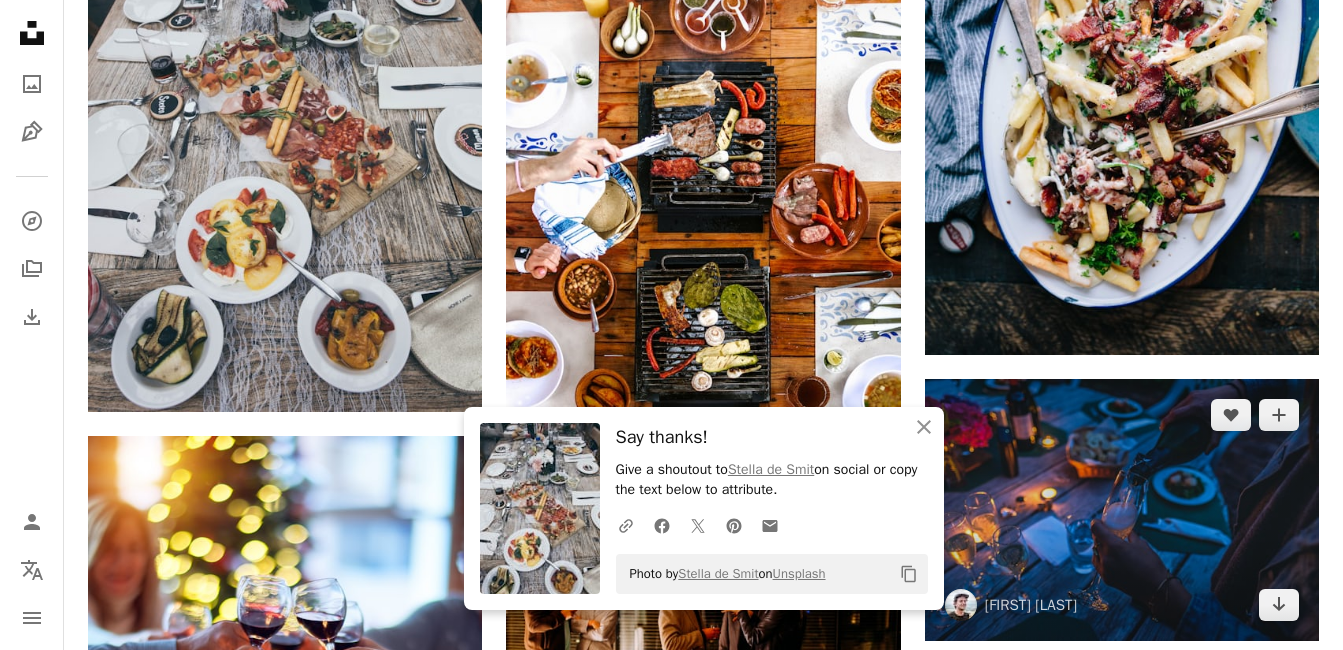click at bounding box center (1122, 510) 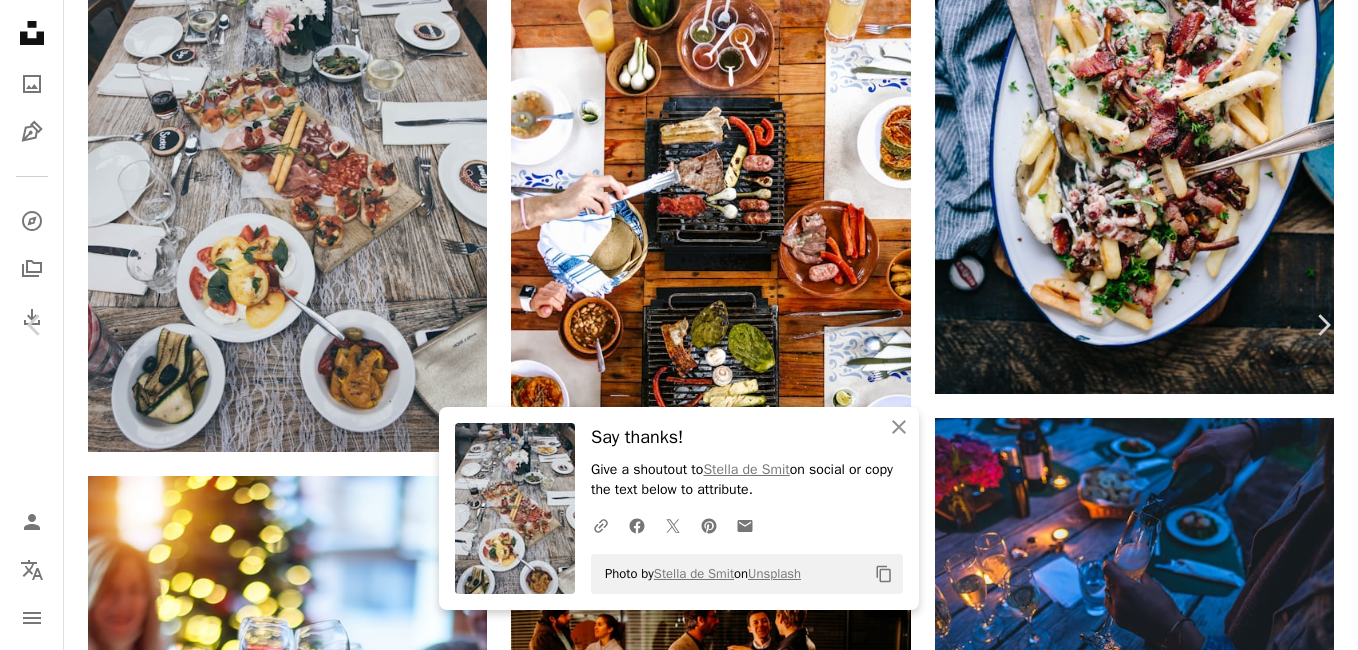 click on "An X shape Chevron left Chevron right An X shape Close Say thanks! Give a shoutout to  [FIRST] [LAST]  on social or copy the text below to attribute. A URL sharing icon (chains) Facebook icon X (formerly Twitter) icon Pinterest icon An envelope Photo by  [FIRST] [LAST]  on  Unsplash
Copy content [FIRST] [LAST] dlasto A heart A plus sign Download free Chevron down Zoom in Views 25,464,408 Downloads 145,508 Featured in Photos A forward-right arrow Share Info icon Info More Actions Outdoor champagne in the evening A map marker [CITY], [COUNTRY] Calendar outlined Published on  [MONTH] [DAY], [YEAR] Camera FUJIFILM, X-T1 Safety Free to use under the  Unsplash License food family wedding party friends holiday glass drink friend dinner bottle champagne drinks cheers shower eating beverage party background eat event wallpaper HD Wallpapers Browse premium related images on iStock  |  Save 20% with code UNSPLASH20 Related images" at bounding box center (679, 4124) 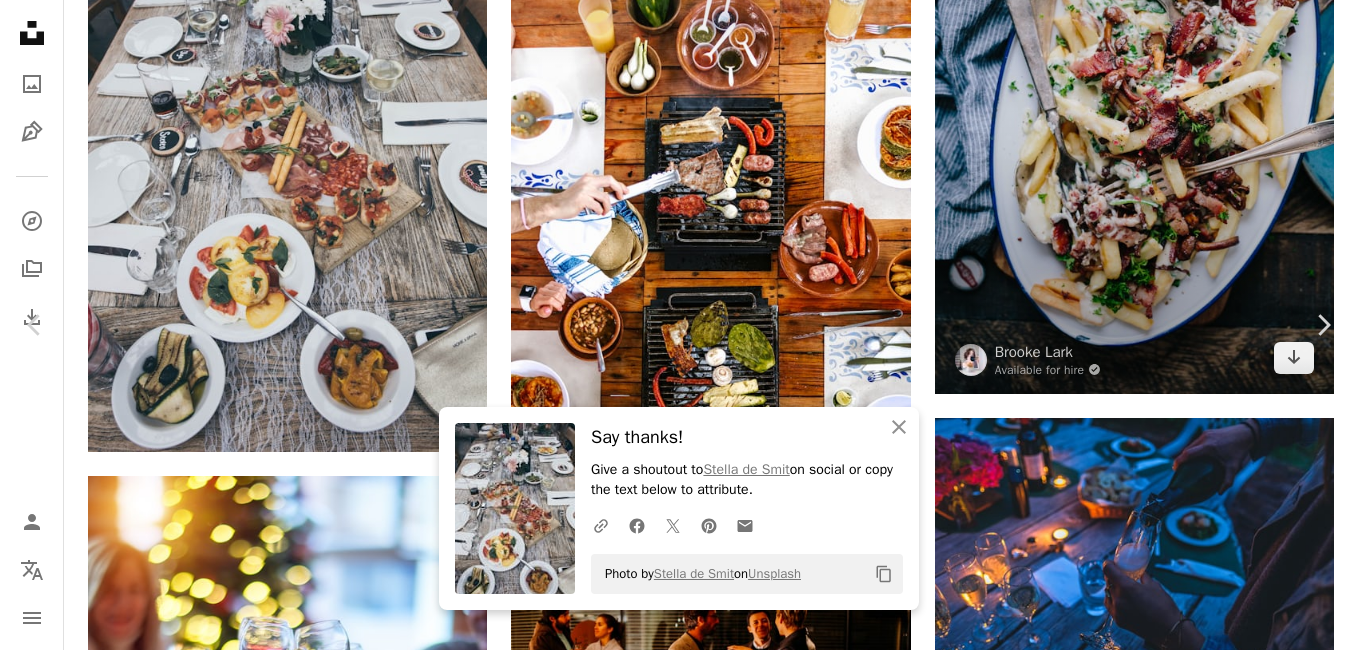 click at bounding box center [1134, 94] 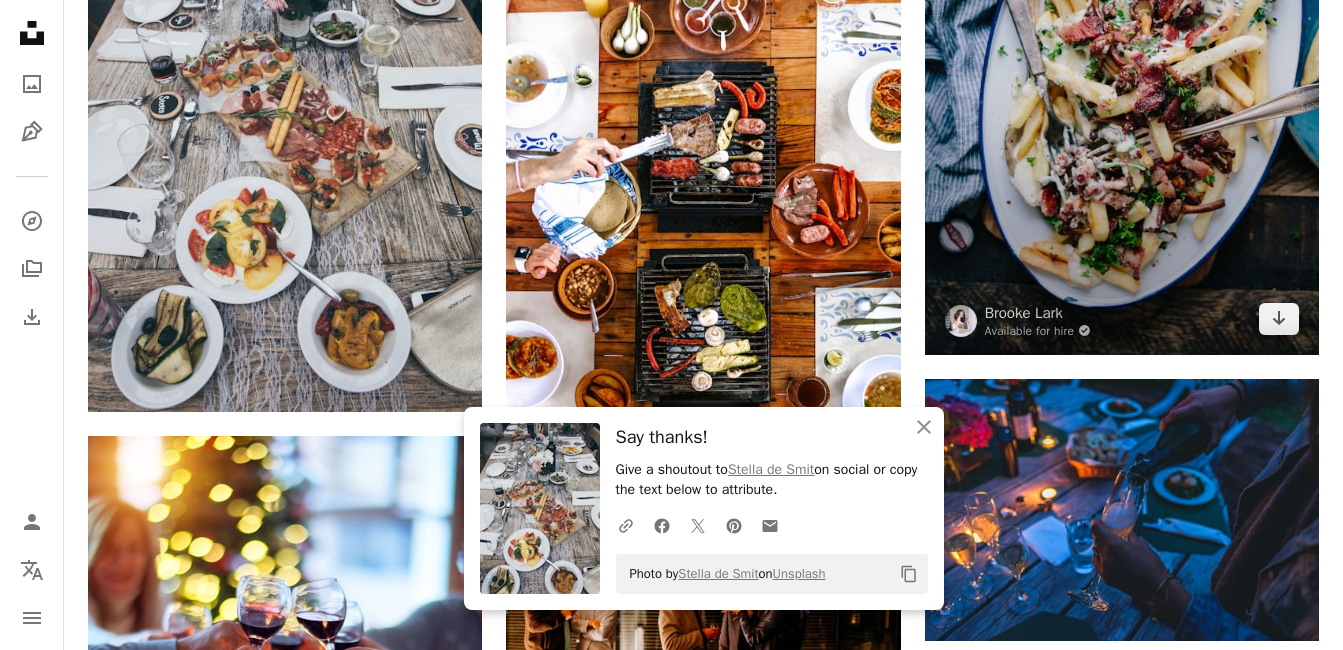 click at bounding box center [1122, 59] 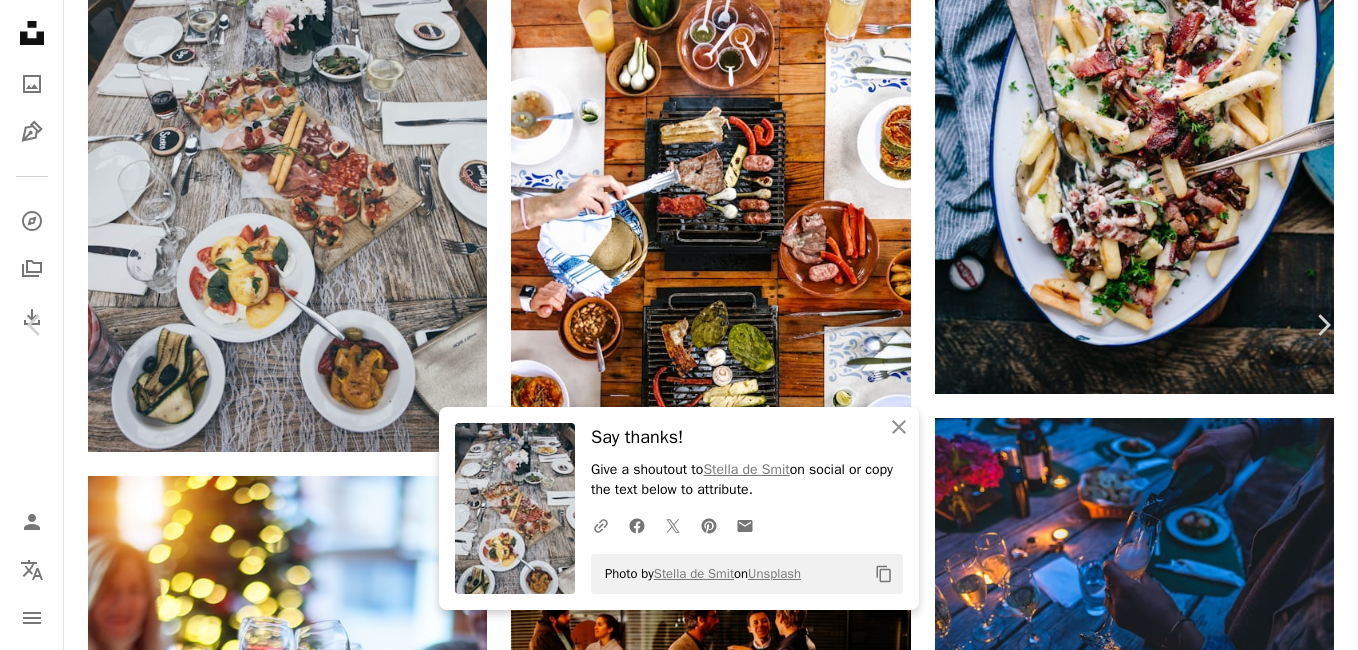 drag, startPoint x: 1271, startPoint y: 307, endPoint x: 1266, endPoint y: 115, distance: 192.0651 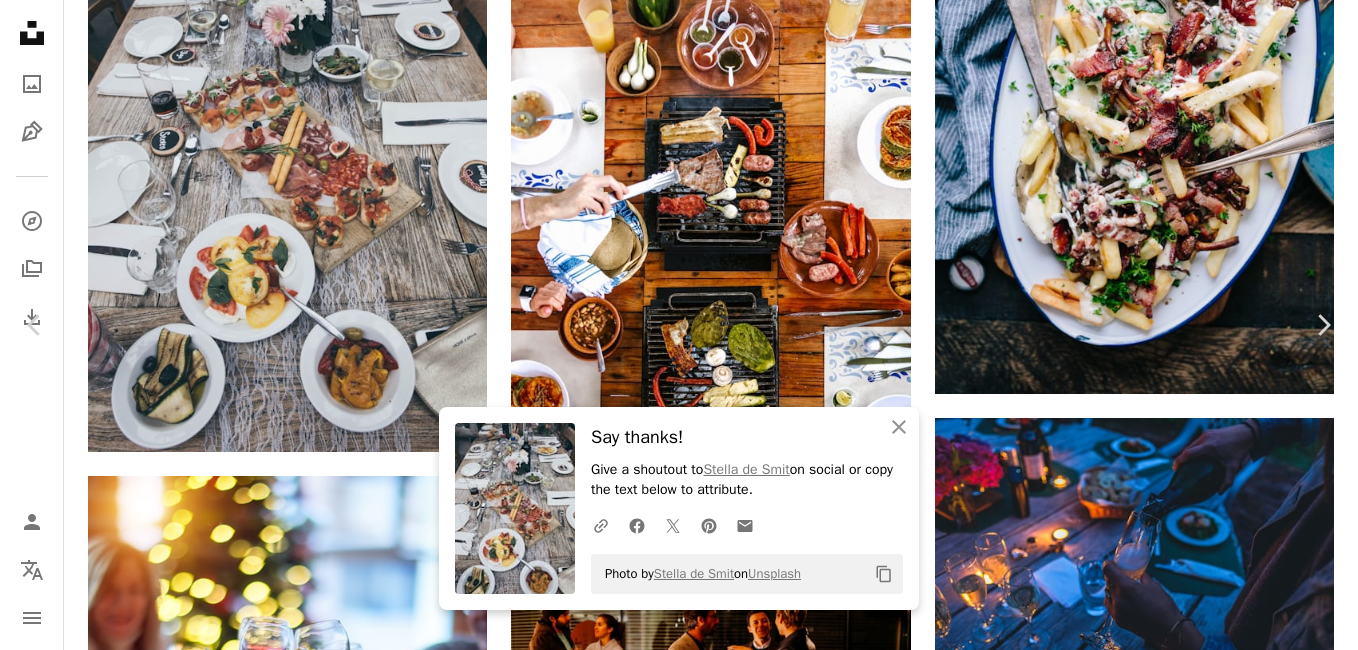 click on "Download free" at bounding box center (1159, 3846) 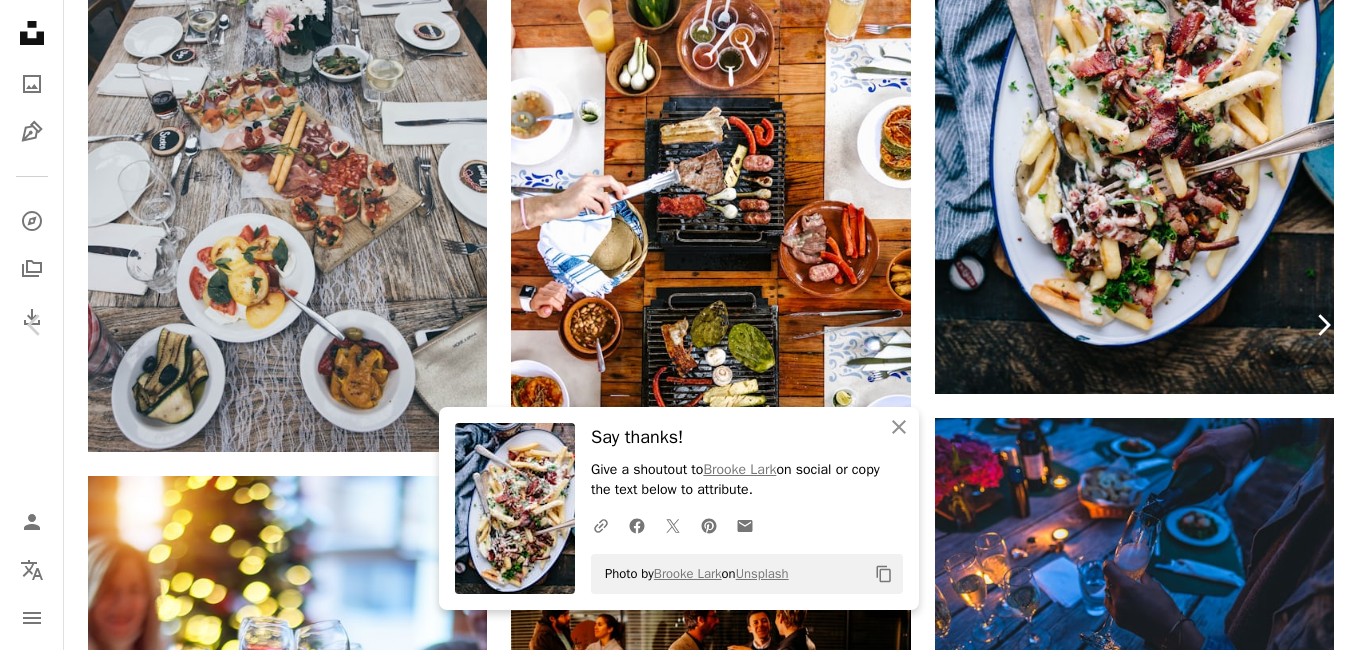 click on "Download free" at bounding box center [1159, 3846] 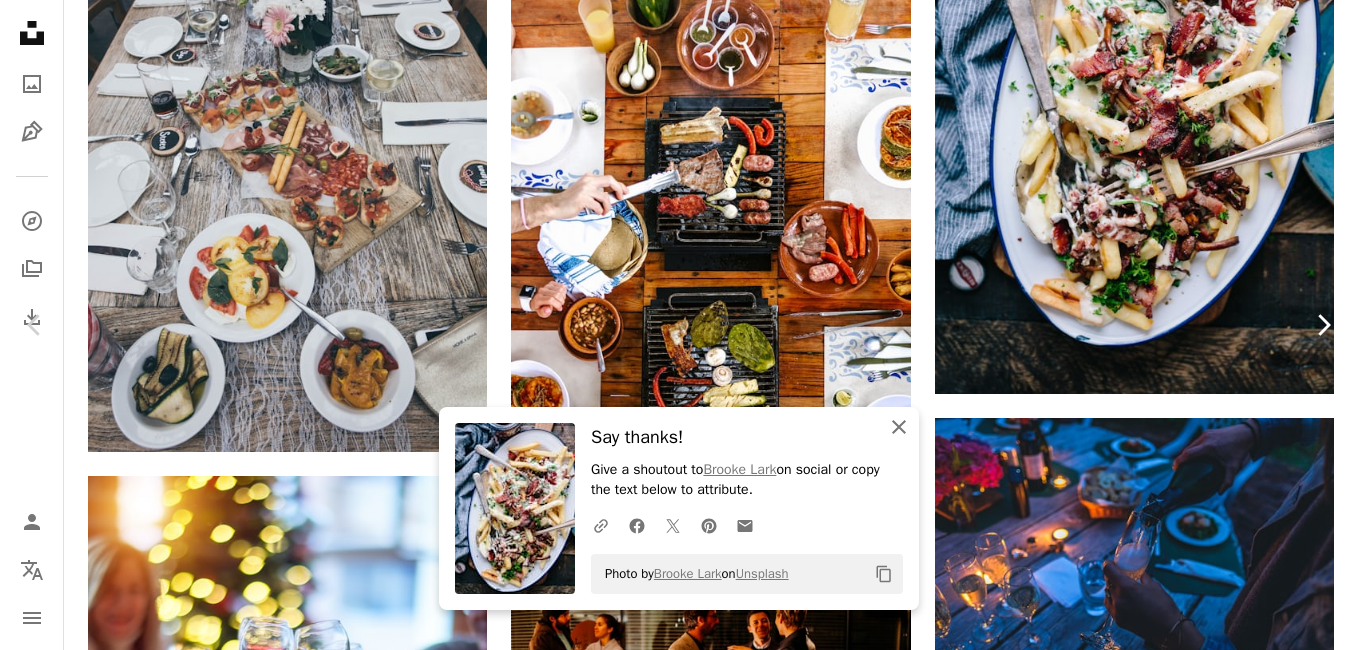 click on "An X shape" 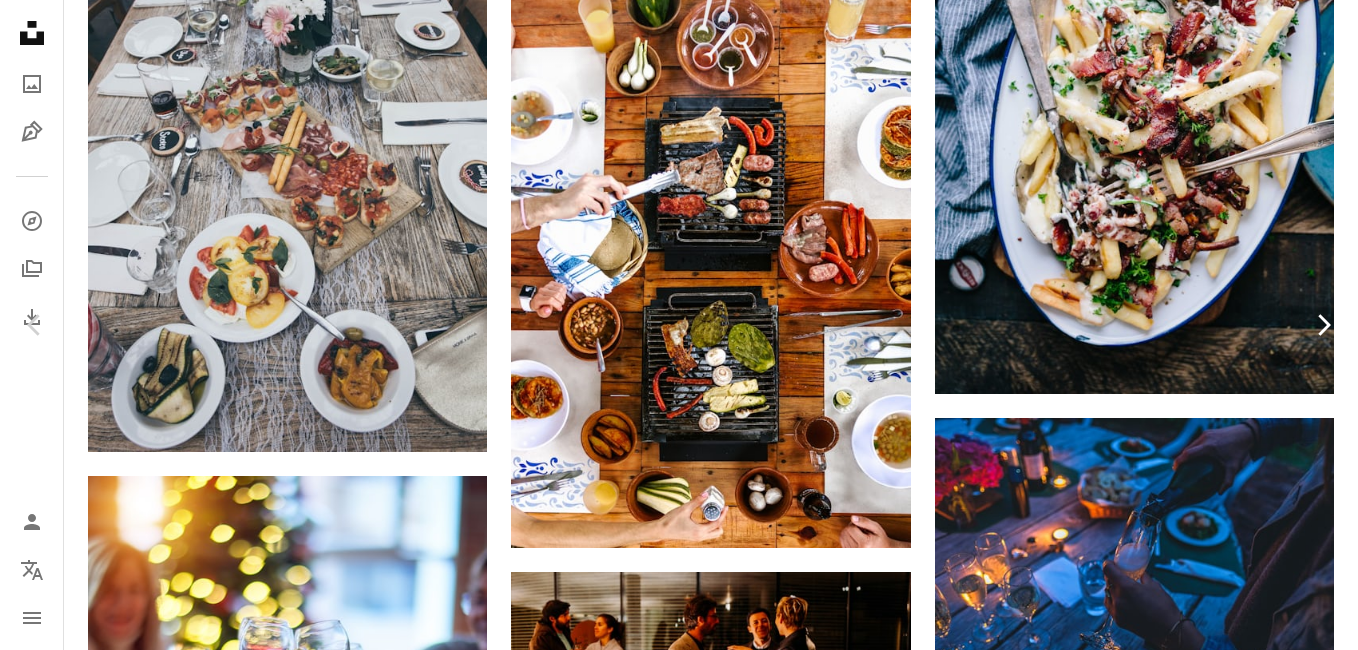 click on "Chevron right" at bounding box center [1323, 325] 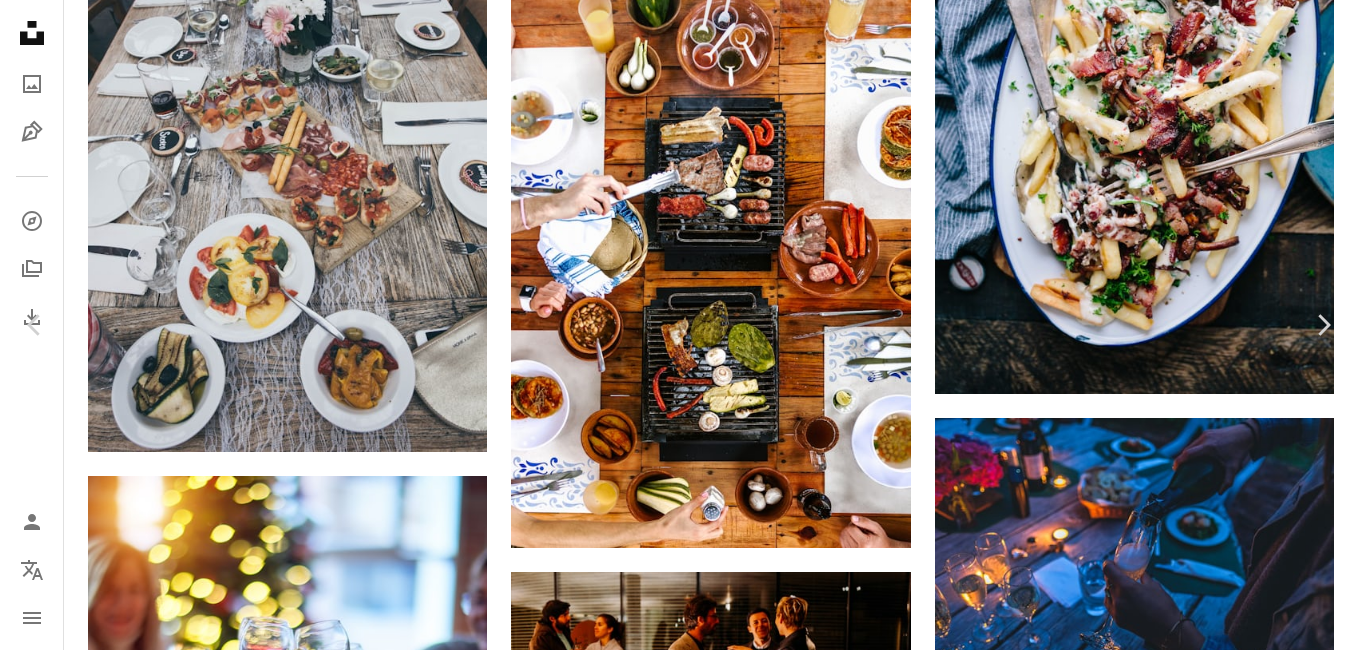 click on "Chevron right" at bounding box center (1323, 325) 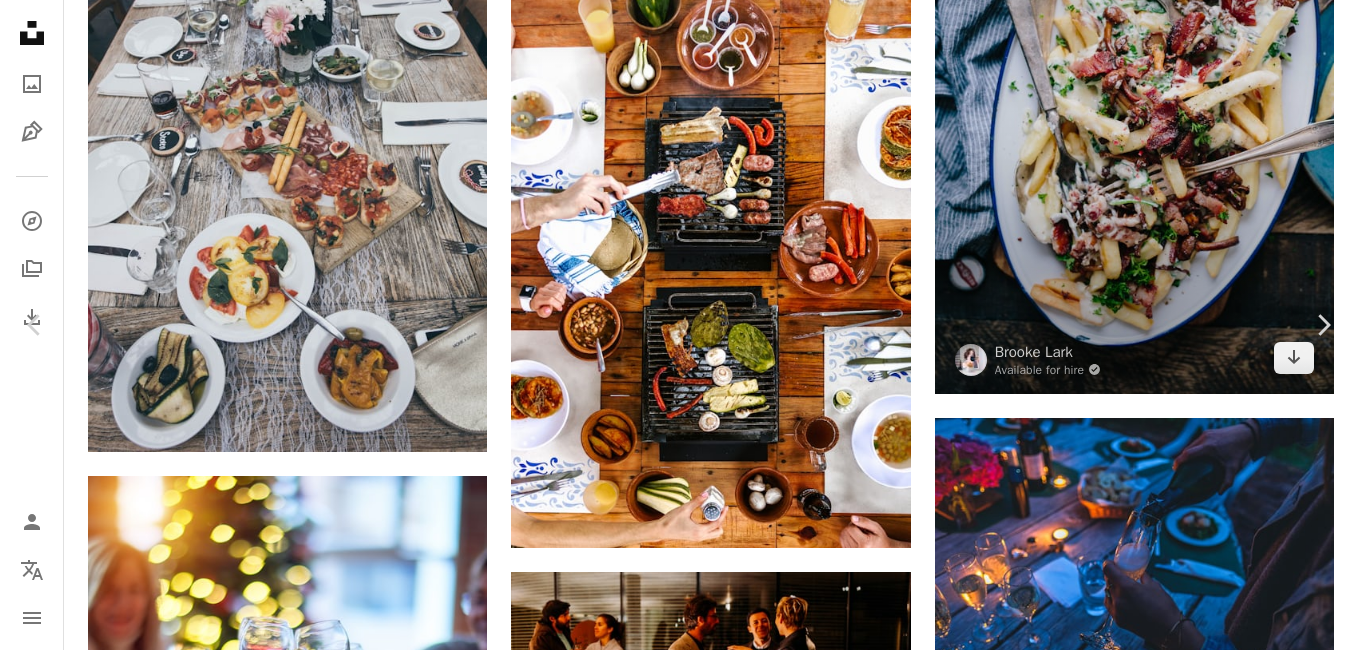 click on "An X shape Chevron left Chevron right [FIRST] [LAST] [USERNAME] A heart A plus sign Download free Chevron down Zoom in ––– ––  –– ––– –––– –––– ––– ––  –– ––– –––– –––– ––– ––  –– ––– –––– –––– A forward-right arrow Share Info icon Info More Actions –––   – –––  – – ––  – ––––. ––– ––– ––––  –––– ––– ––– – –––– –––– ––– –––   –––– –––– Browse premium related images on iStock  |  Save 20% with code UNSPLASH20 Related images" at bounding box center (679, 4124) 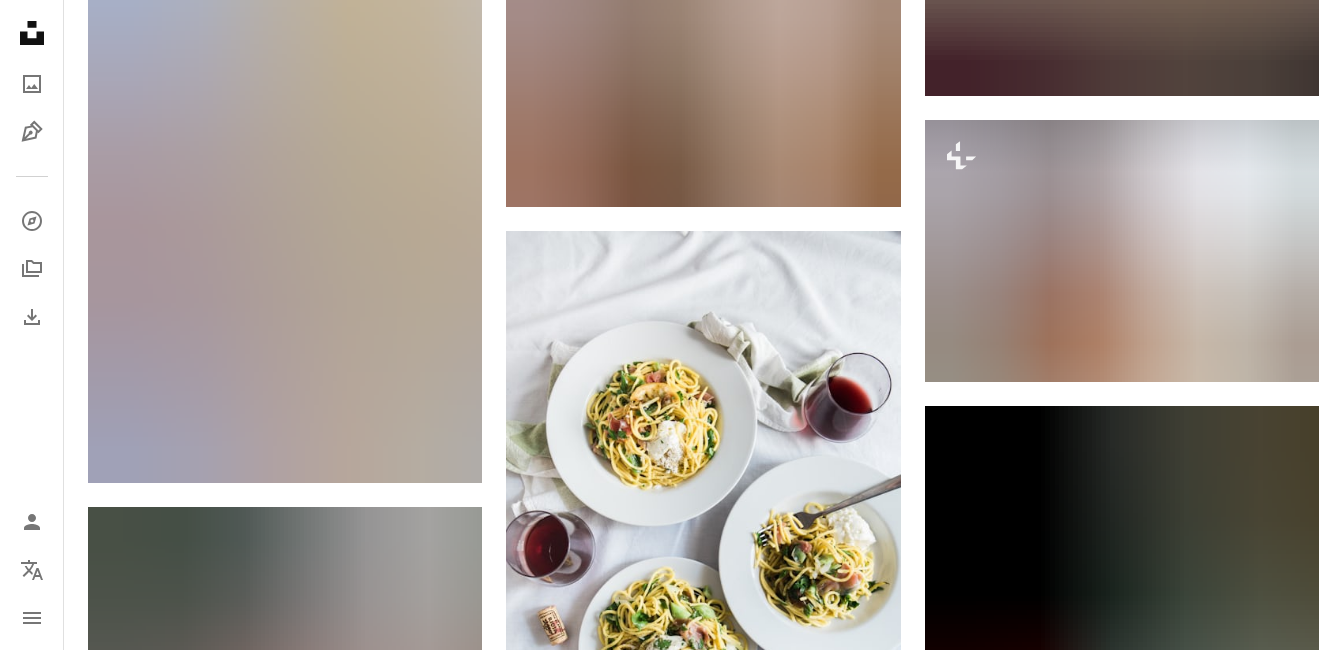 scroll, scrollTop: 4324, scrollLeft: 0, axis: vertical 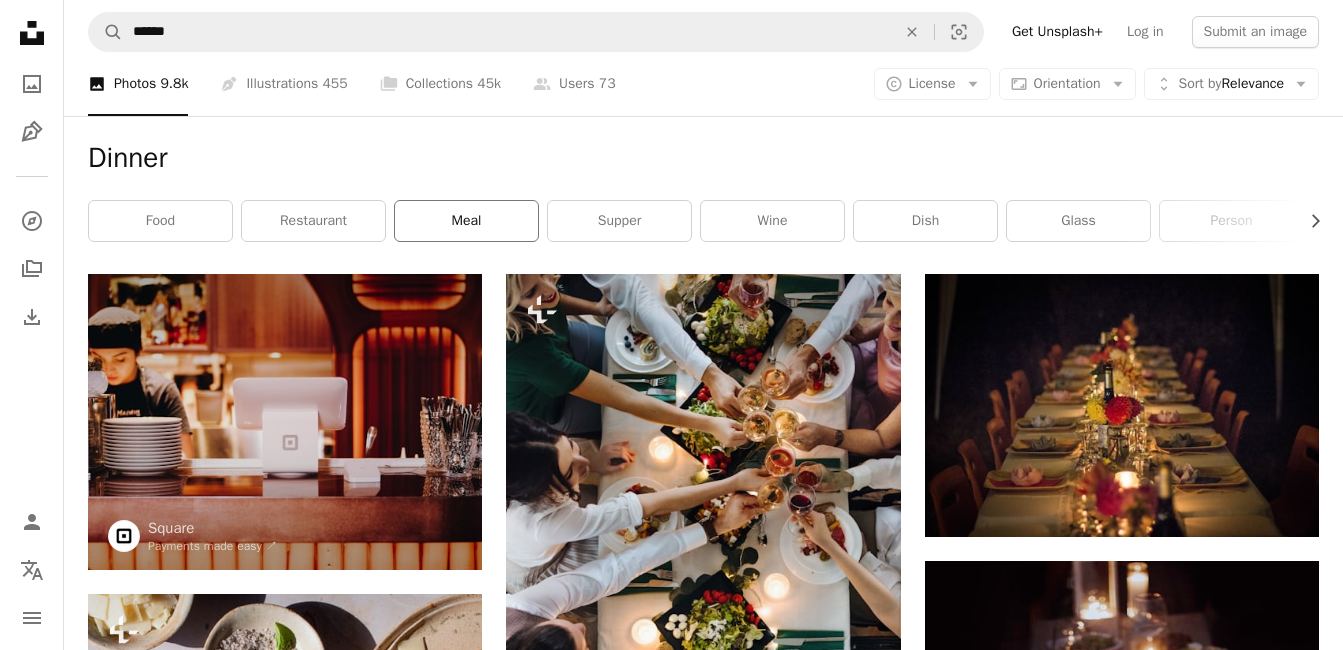click on "meal" at bounding box center [466, 221] 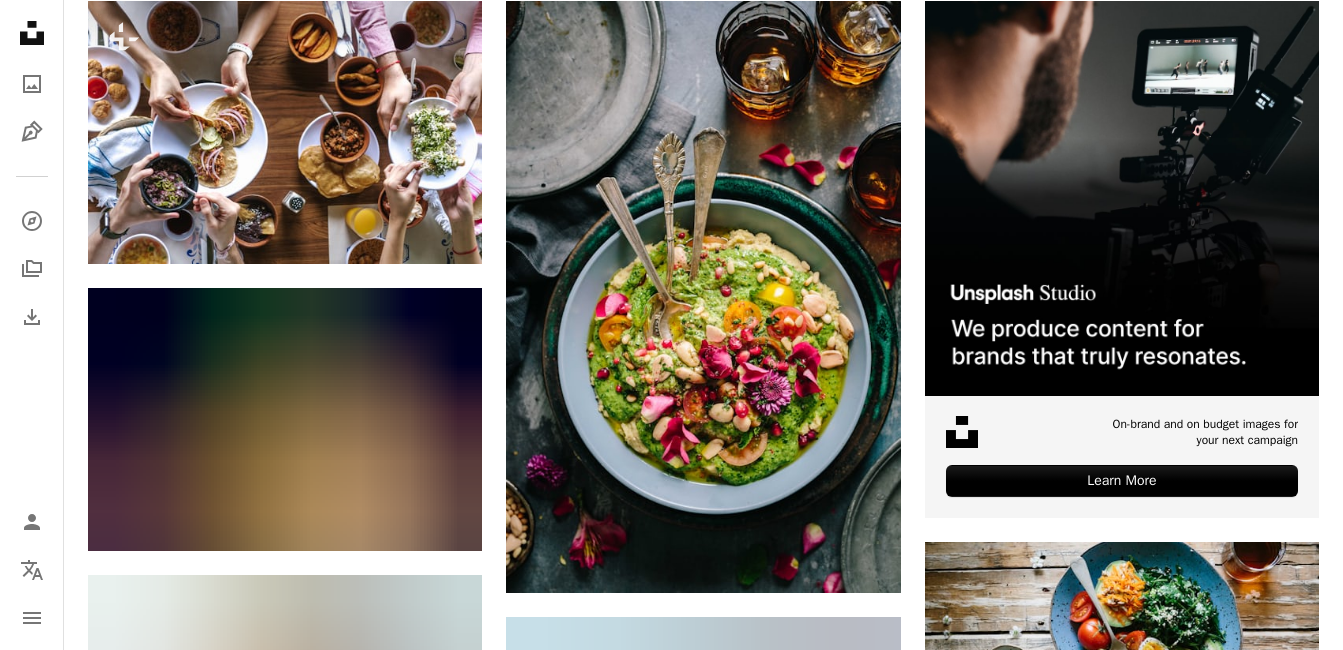 scroll, scrollTop: 506, scrollLeft: 0, axis: vertical 